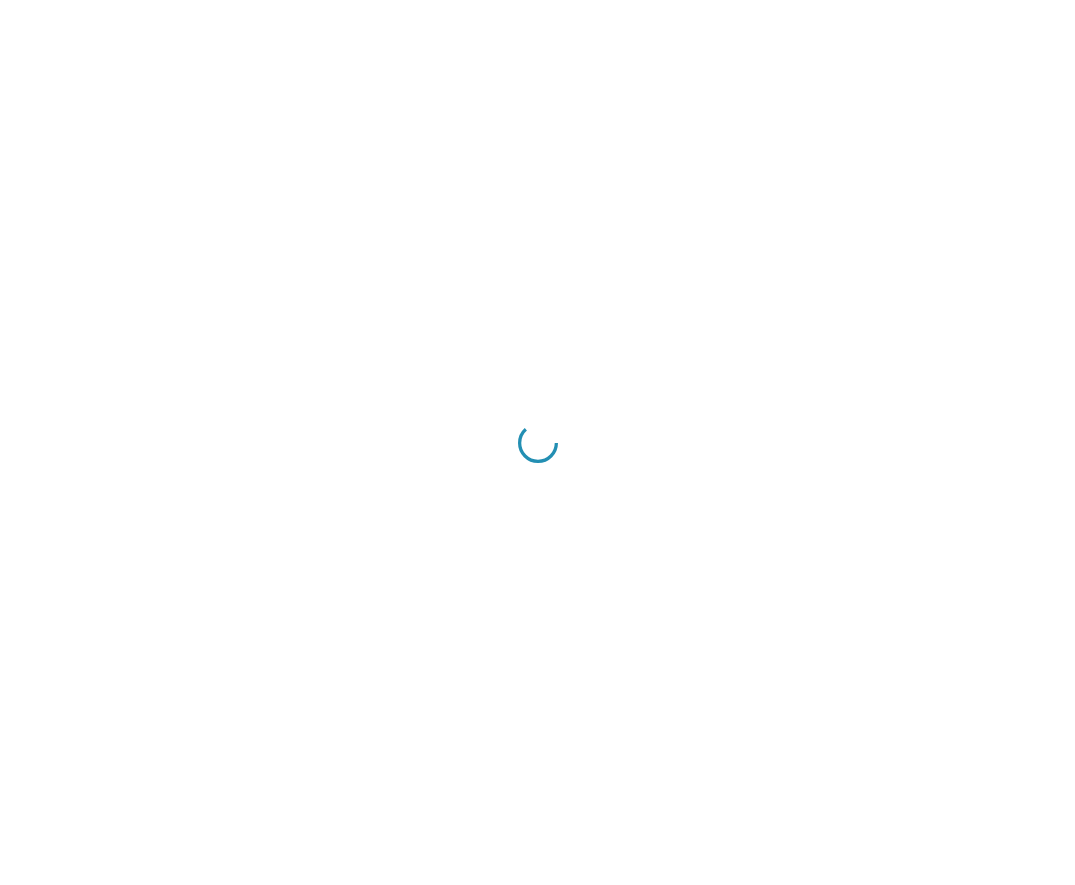 scroll, scrollTop: 0, scrollLeft: 0, axis: both 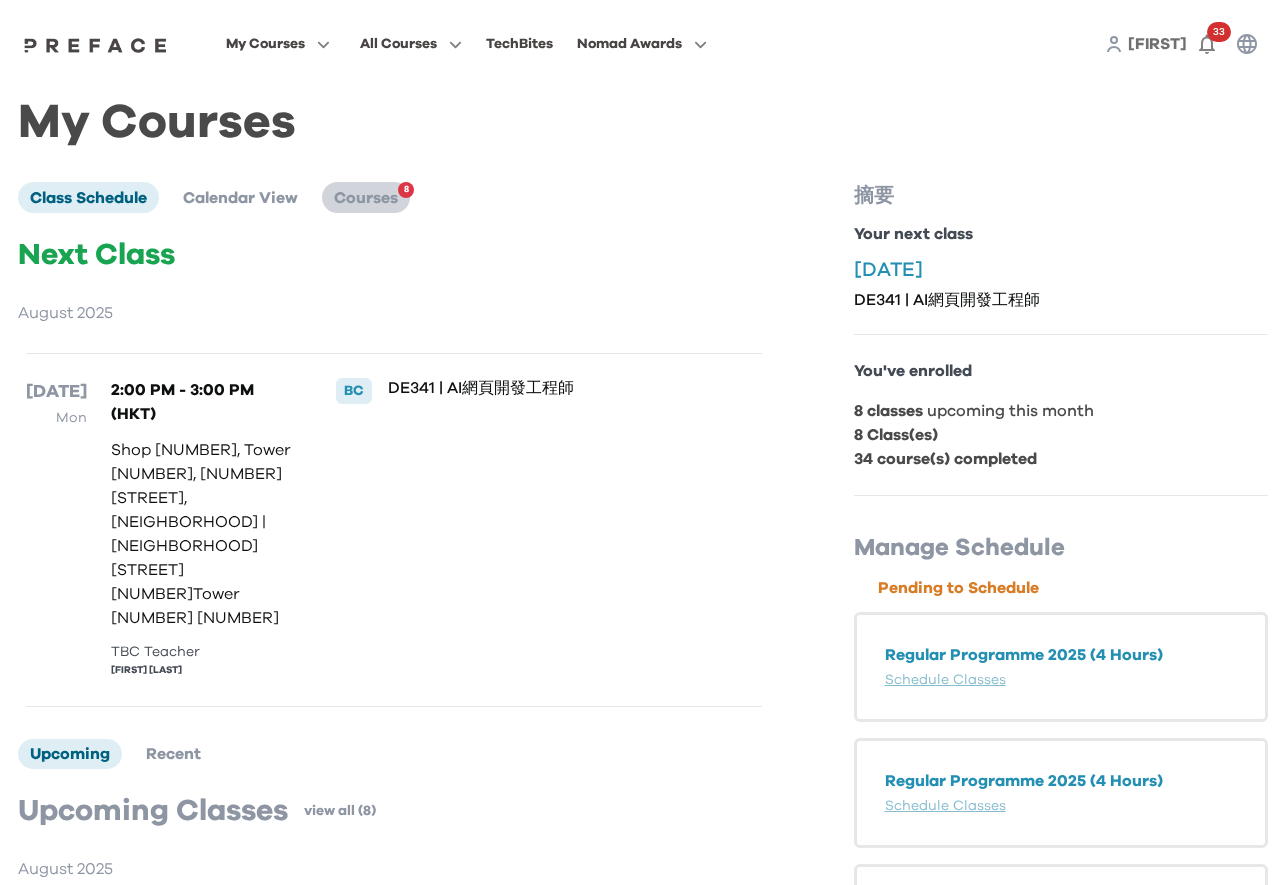 click on "Courses" at bounding box center (366, 198) 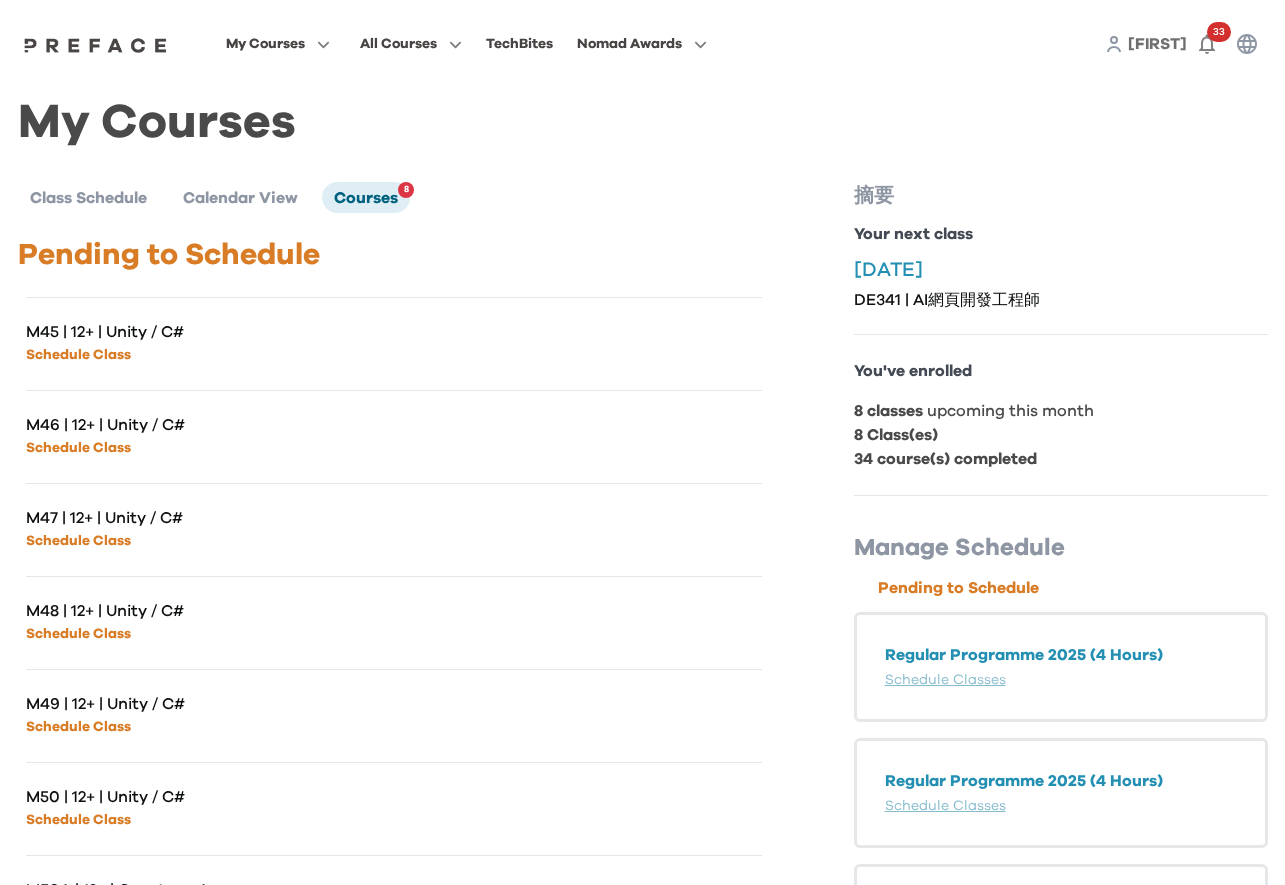 click on "Schedule Class" at bounding box center [210, 354] 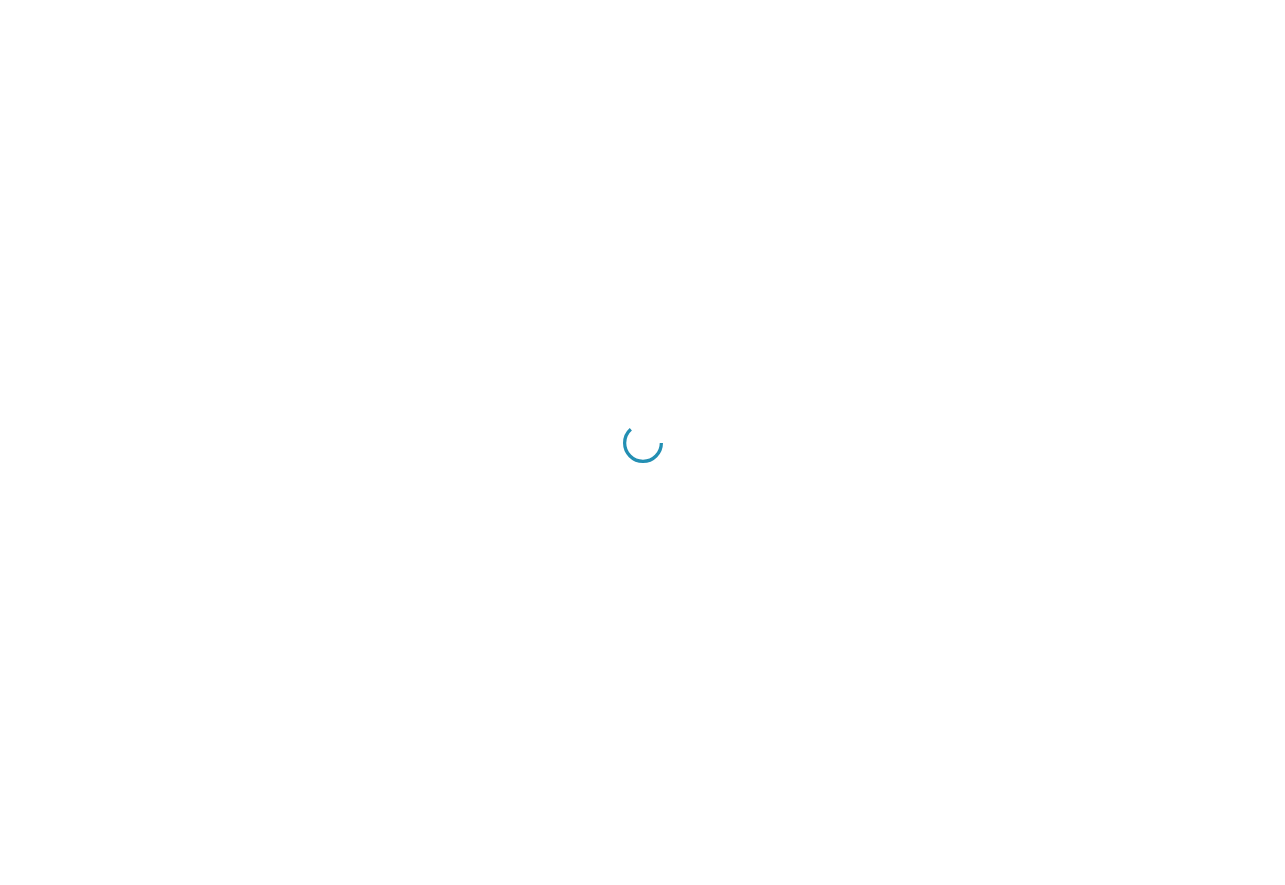 scroll, scrollTop: 0, scrollLeft: 0, axis: both 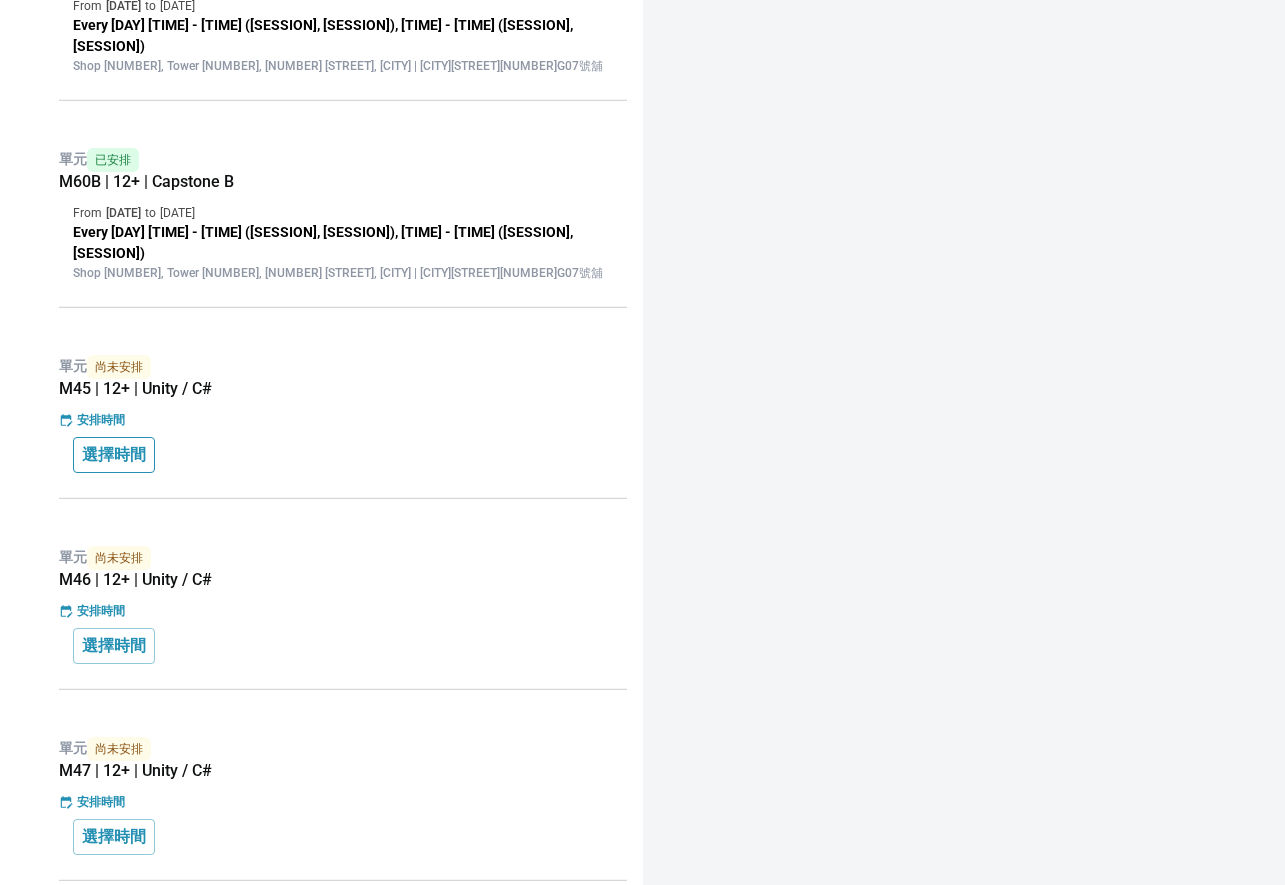 click on "選擇時間" at bounding box center (114, 455) 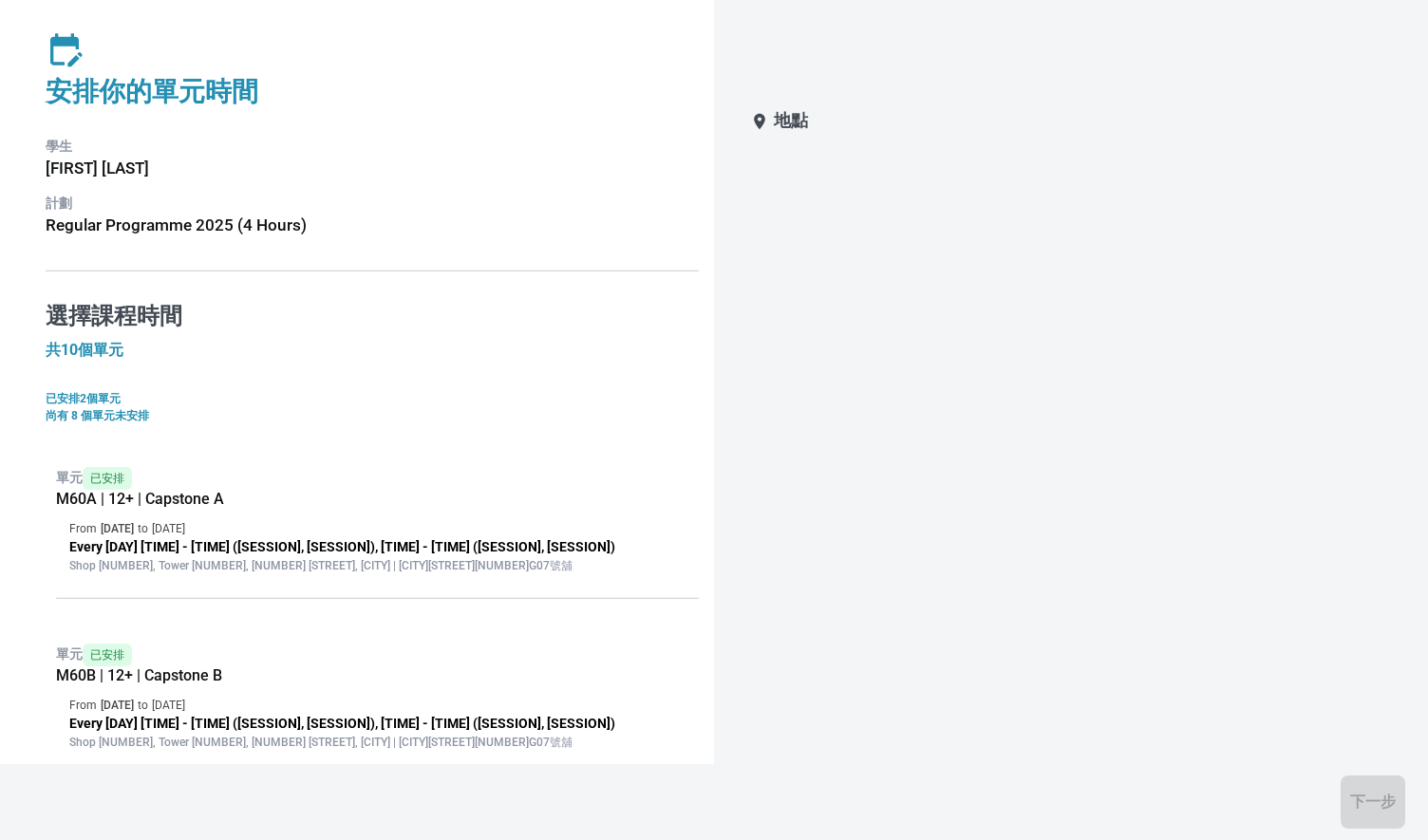 scroll, scrollTop: 0, scrollLeft: 0, axis: both 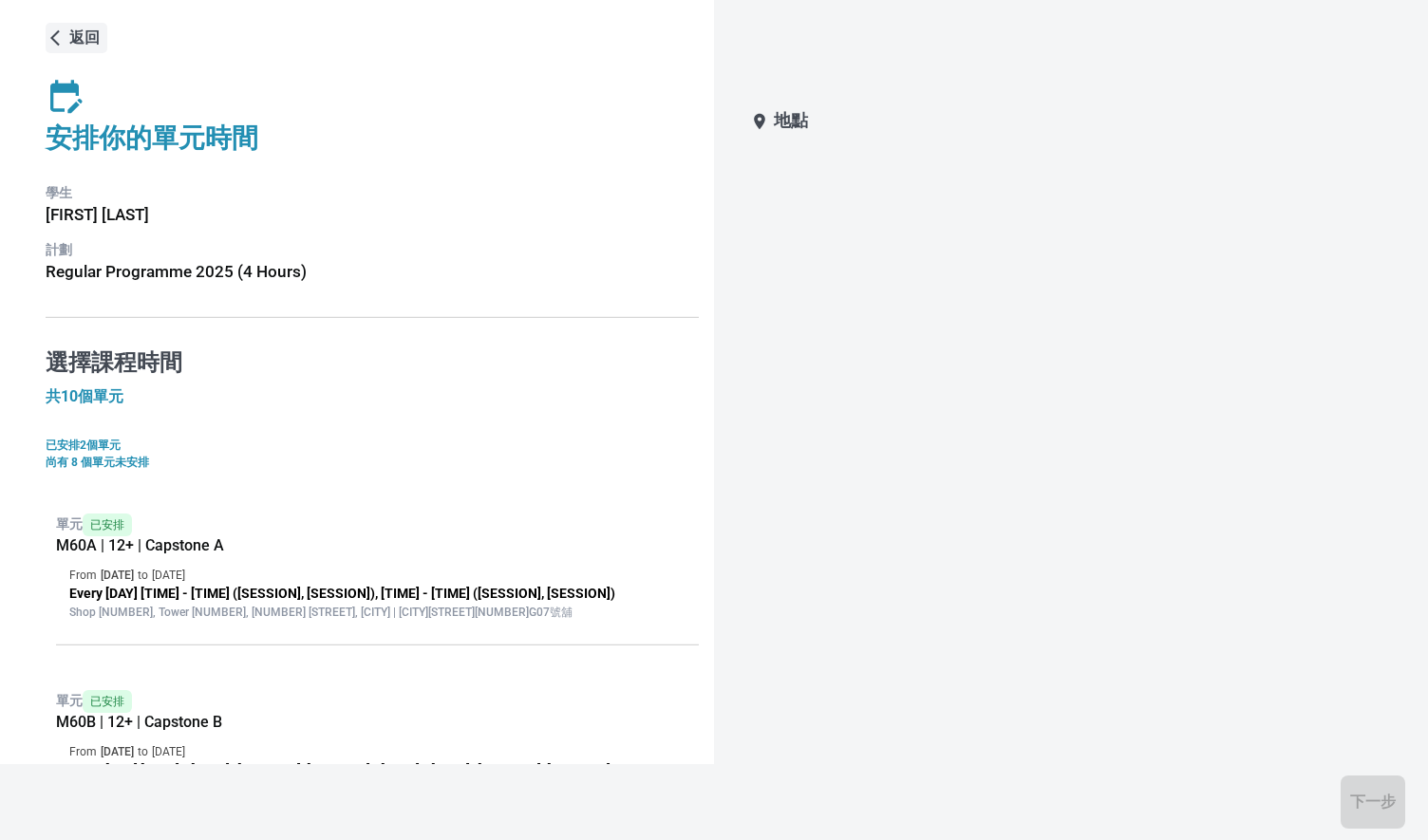 click on "返回" at bounding box center (85, 38) 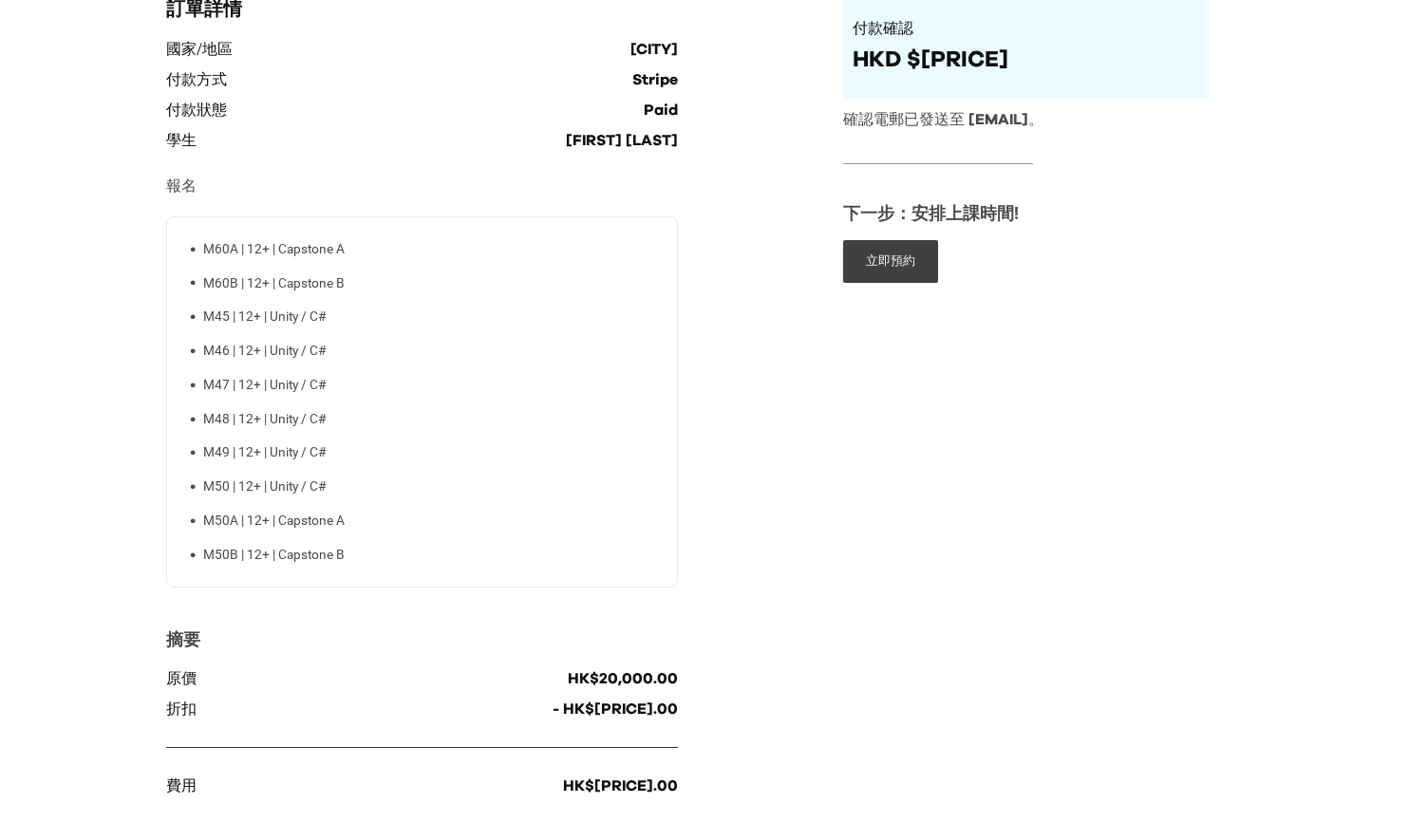 scroll, scrollTop: 0, scrollLeft: 0, axis: both 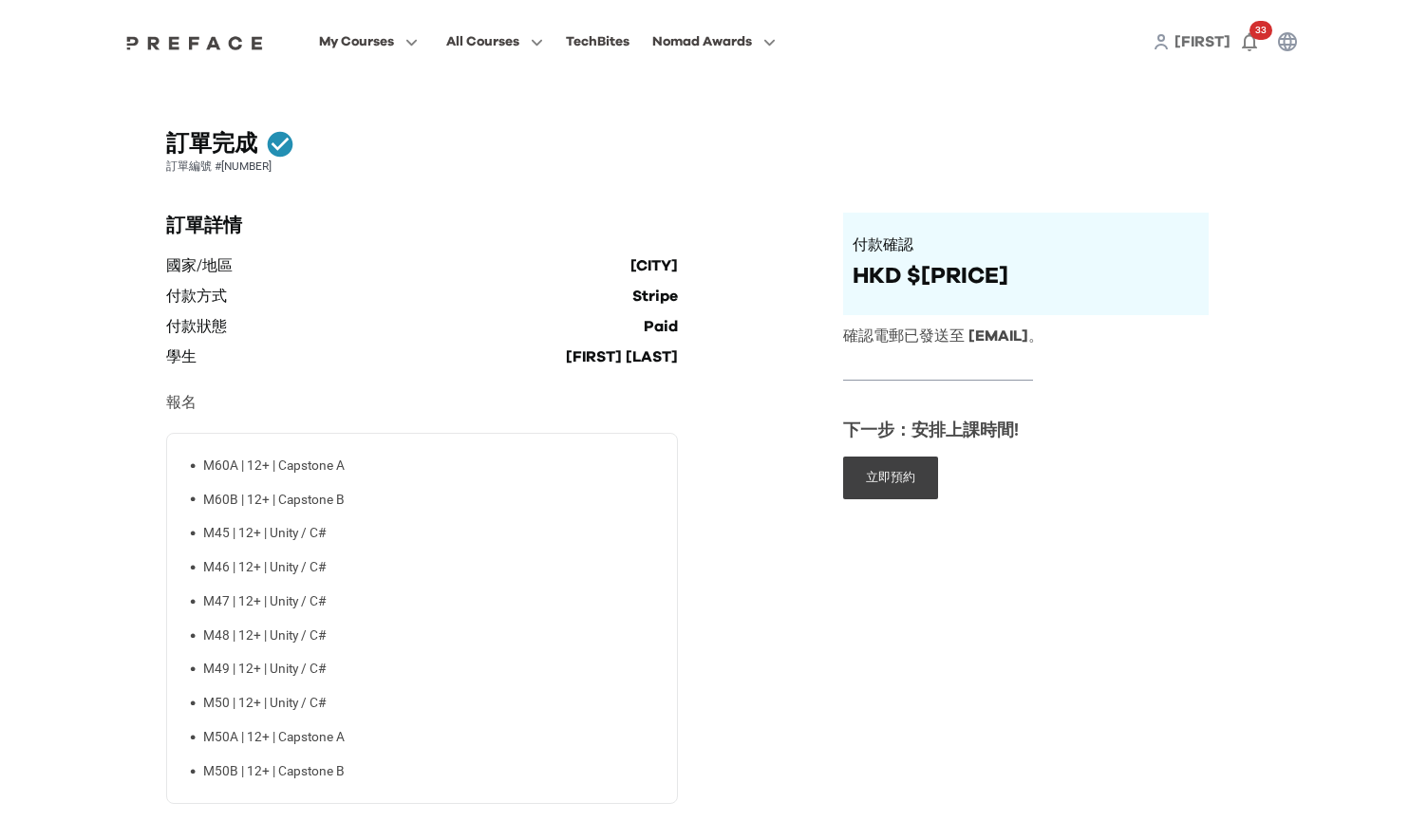 click on "付款確認 HKD $16200 查看訂單詳情 確認電郵已發送至   leung_louise@hotmail.com 。 下一步：安排上課時間! 立即預約" at bounding box center (1025, 356) 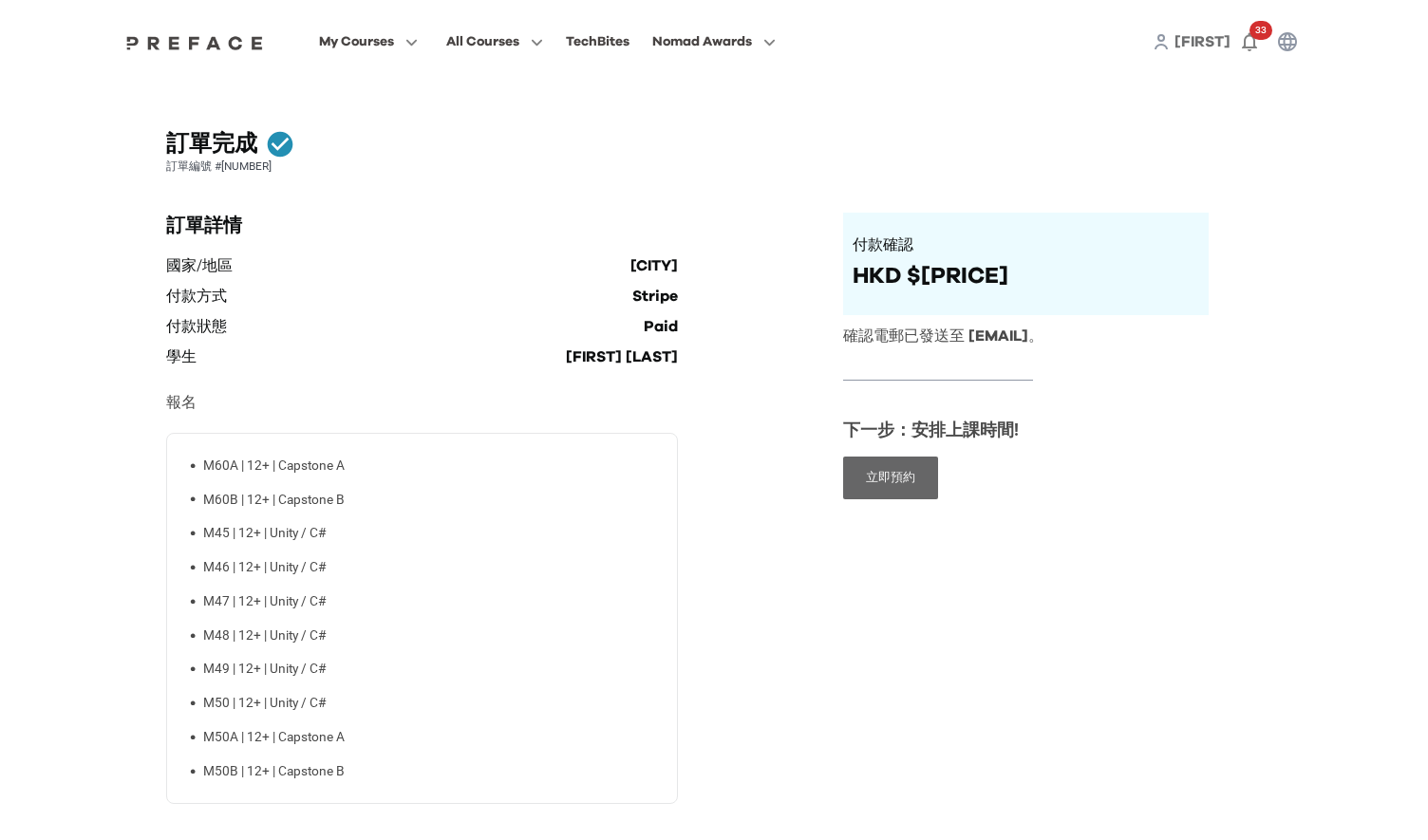 click on "立即預約" at bounding box center (891, 477) 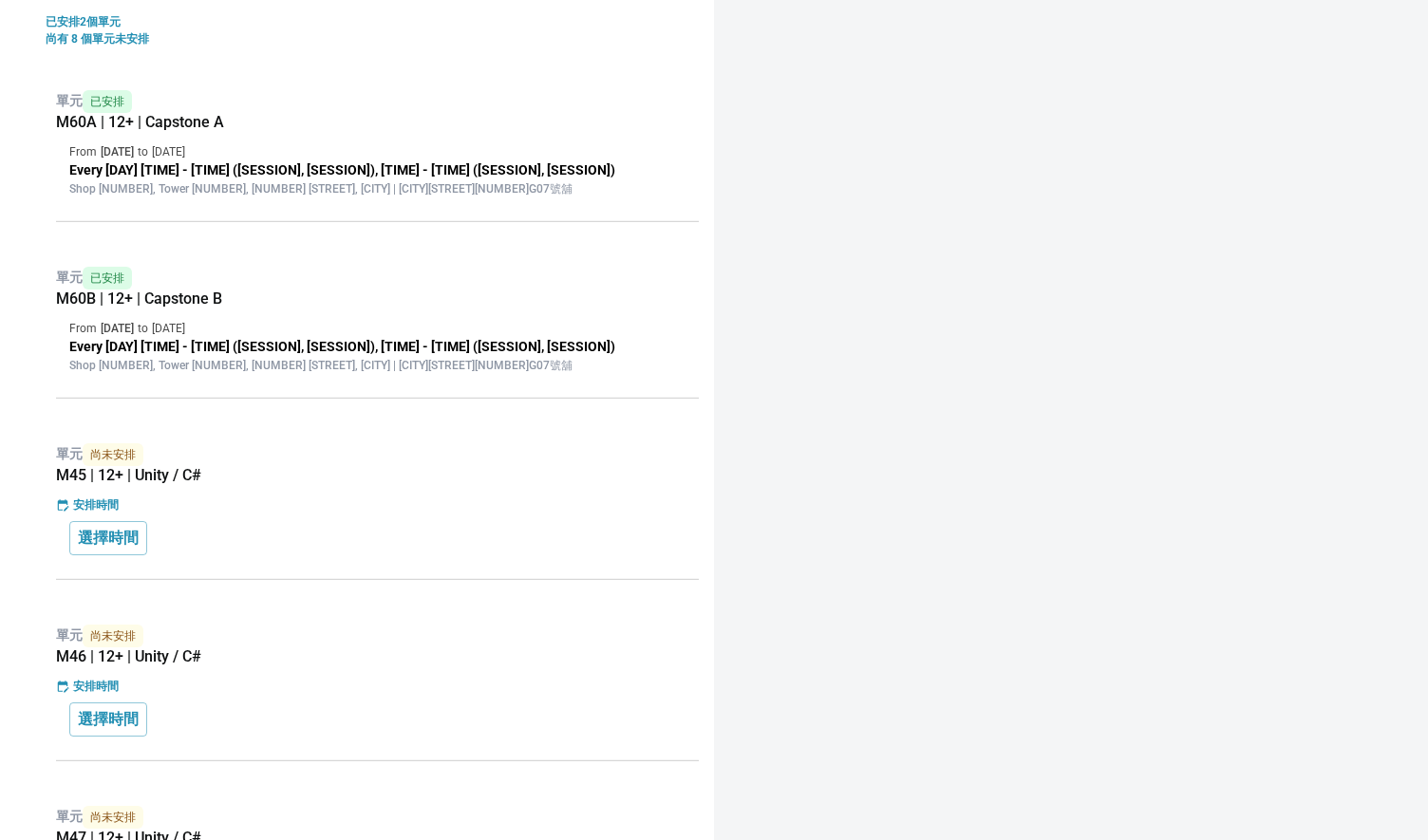 scroll, scrollTop: 0, scrollLeft: 0, axis: both 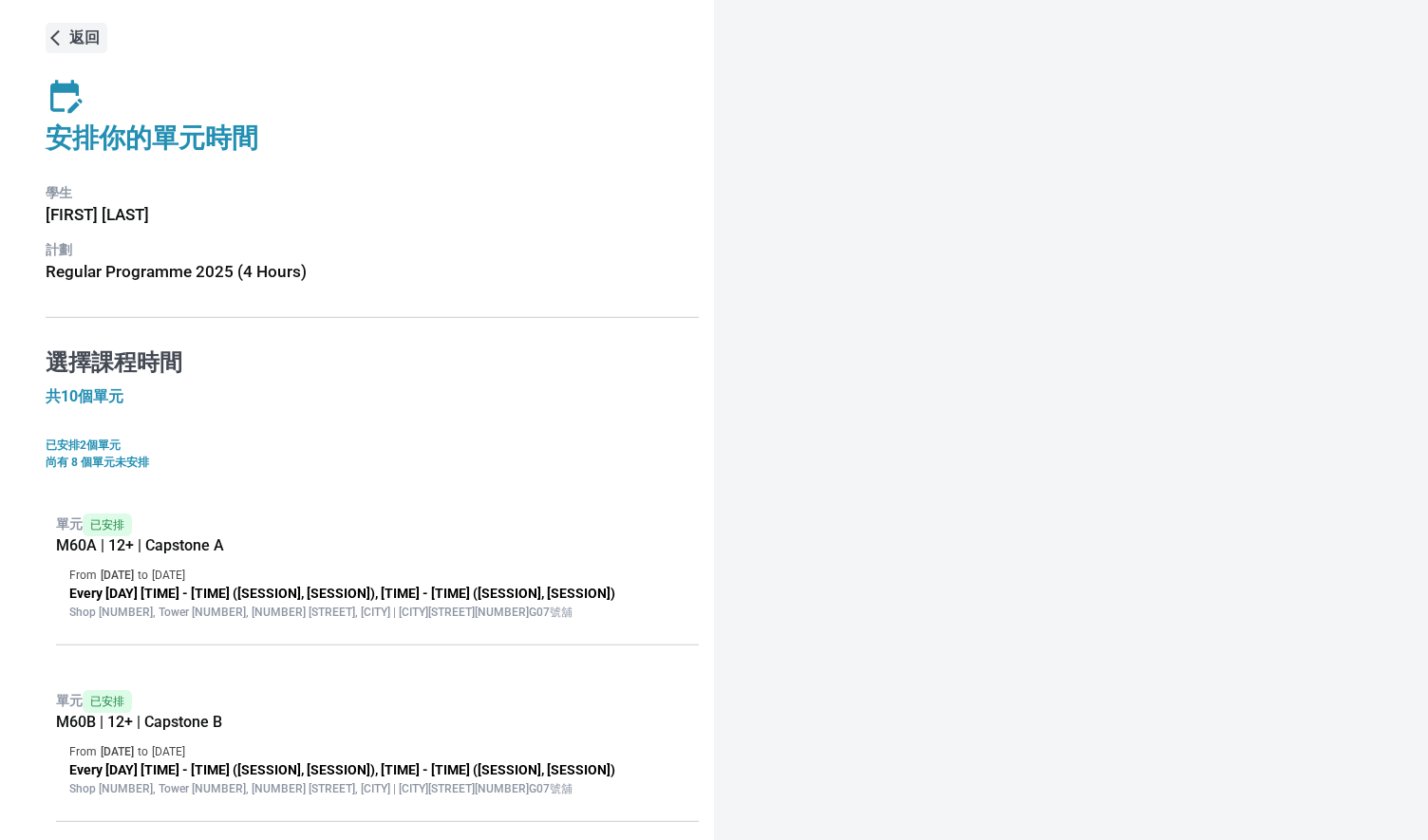 click 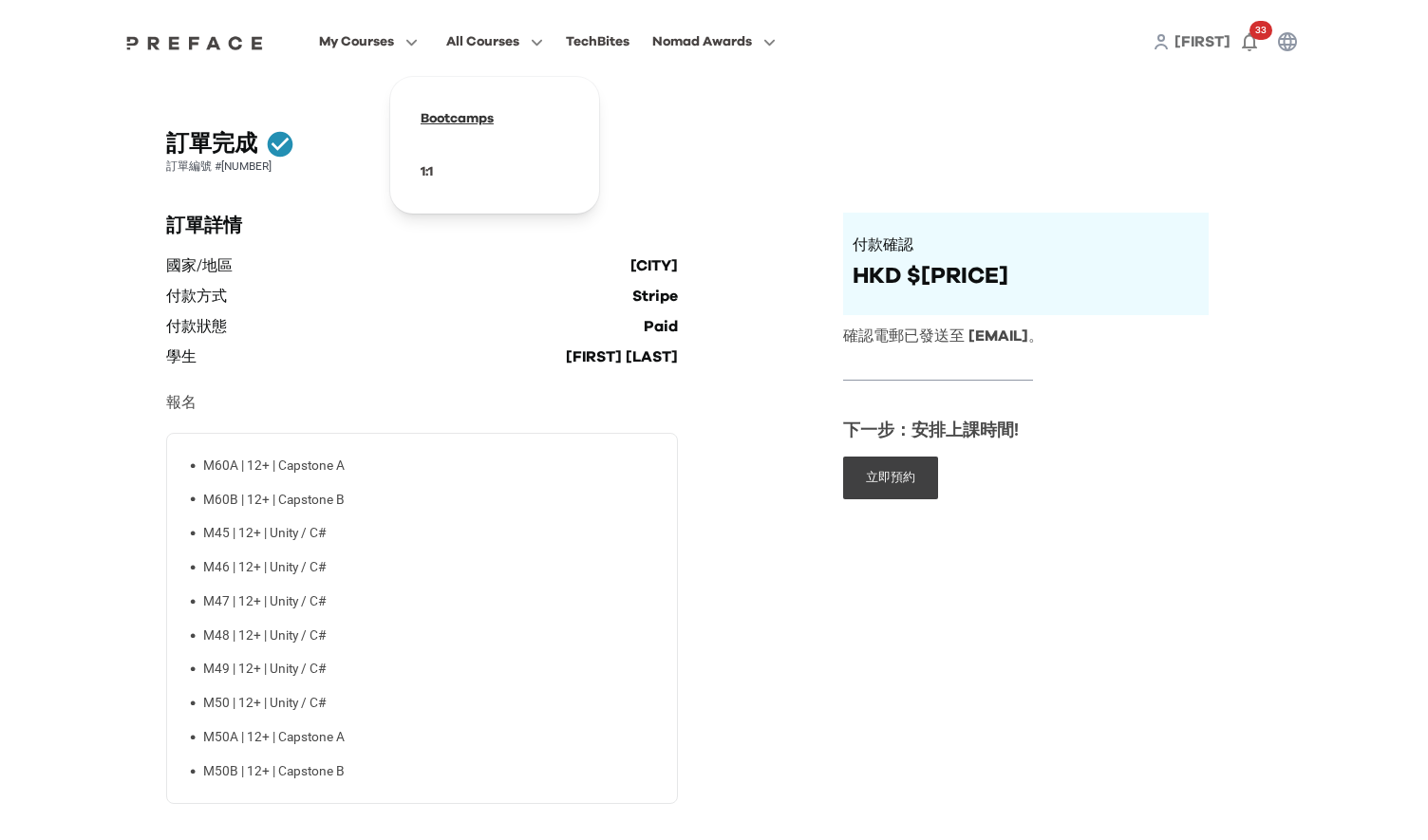 click at bounding box center (495, 119) 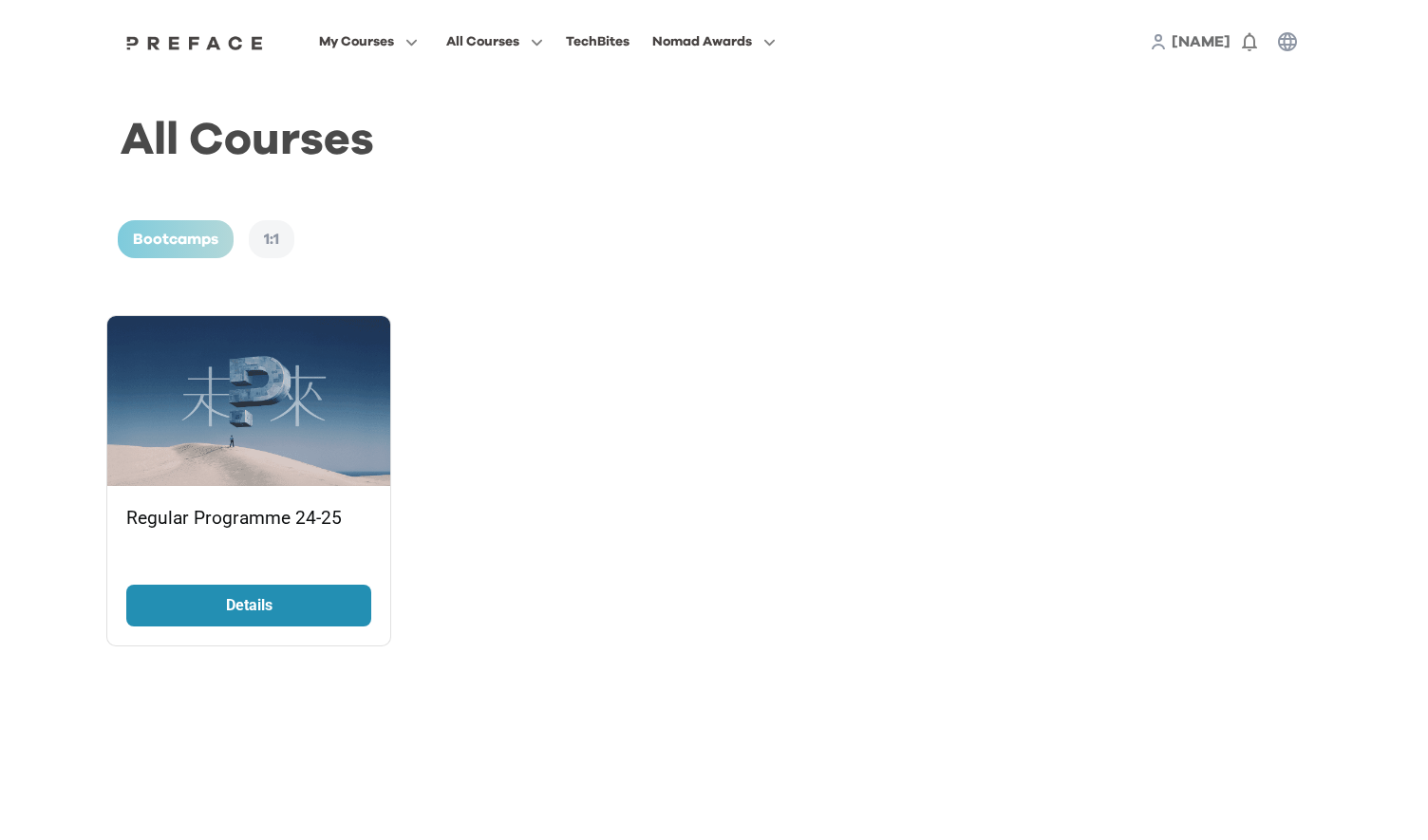 scroll, scrollTop: 0, scrollLeft: 0, axis: both 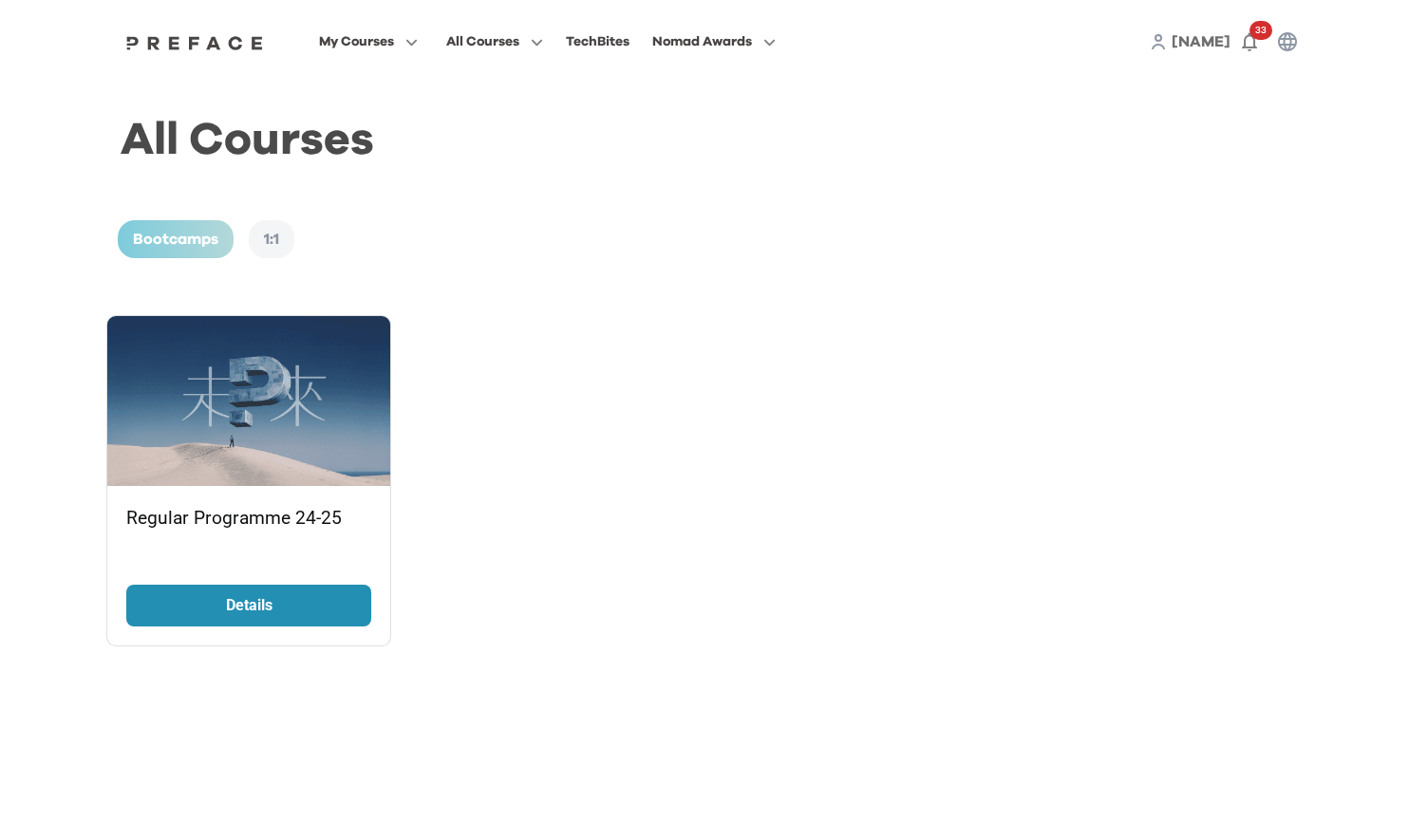 click on "Details" at bounding box center [249, 606] 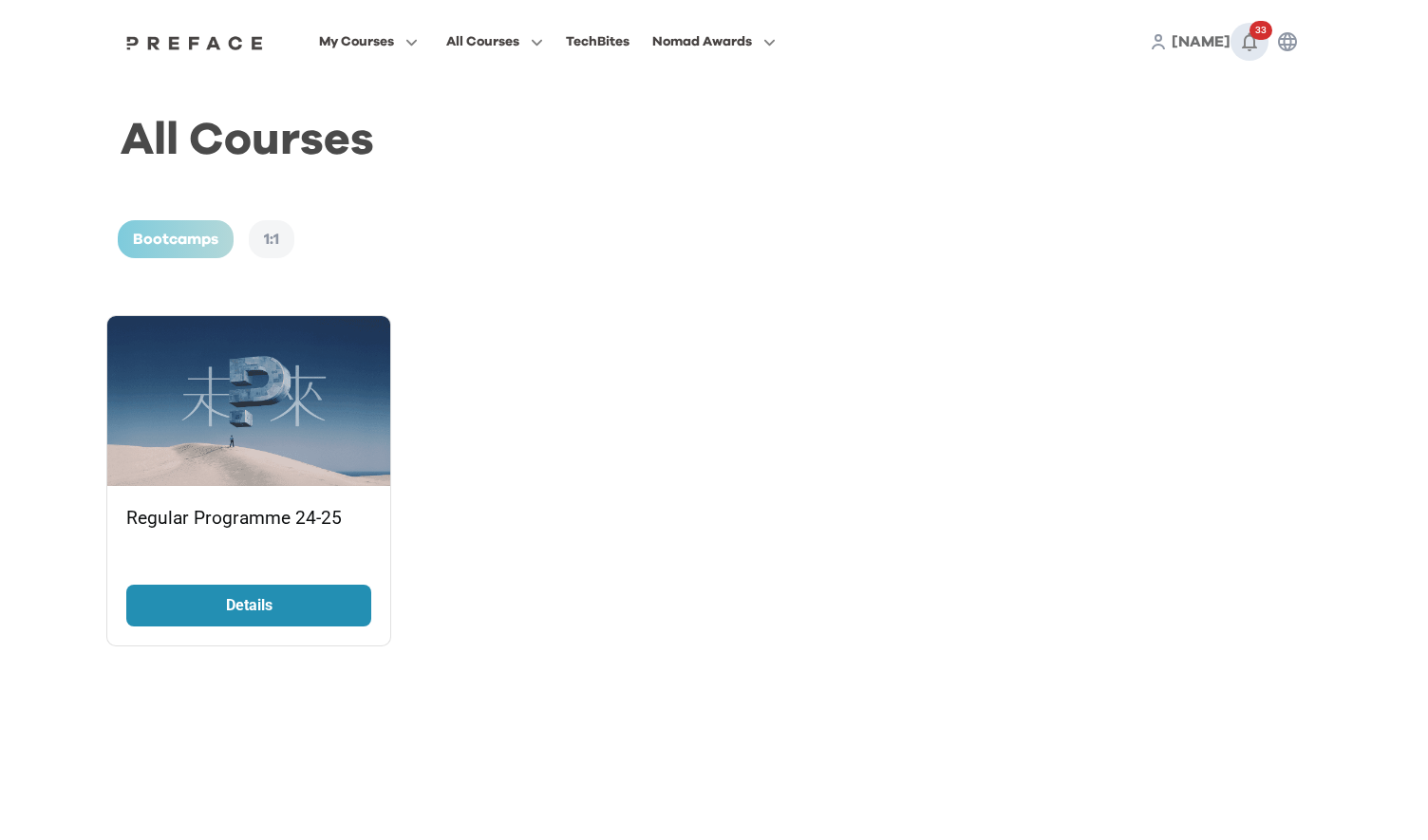 click 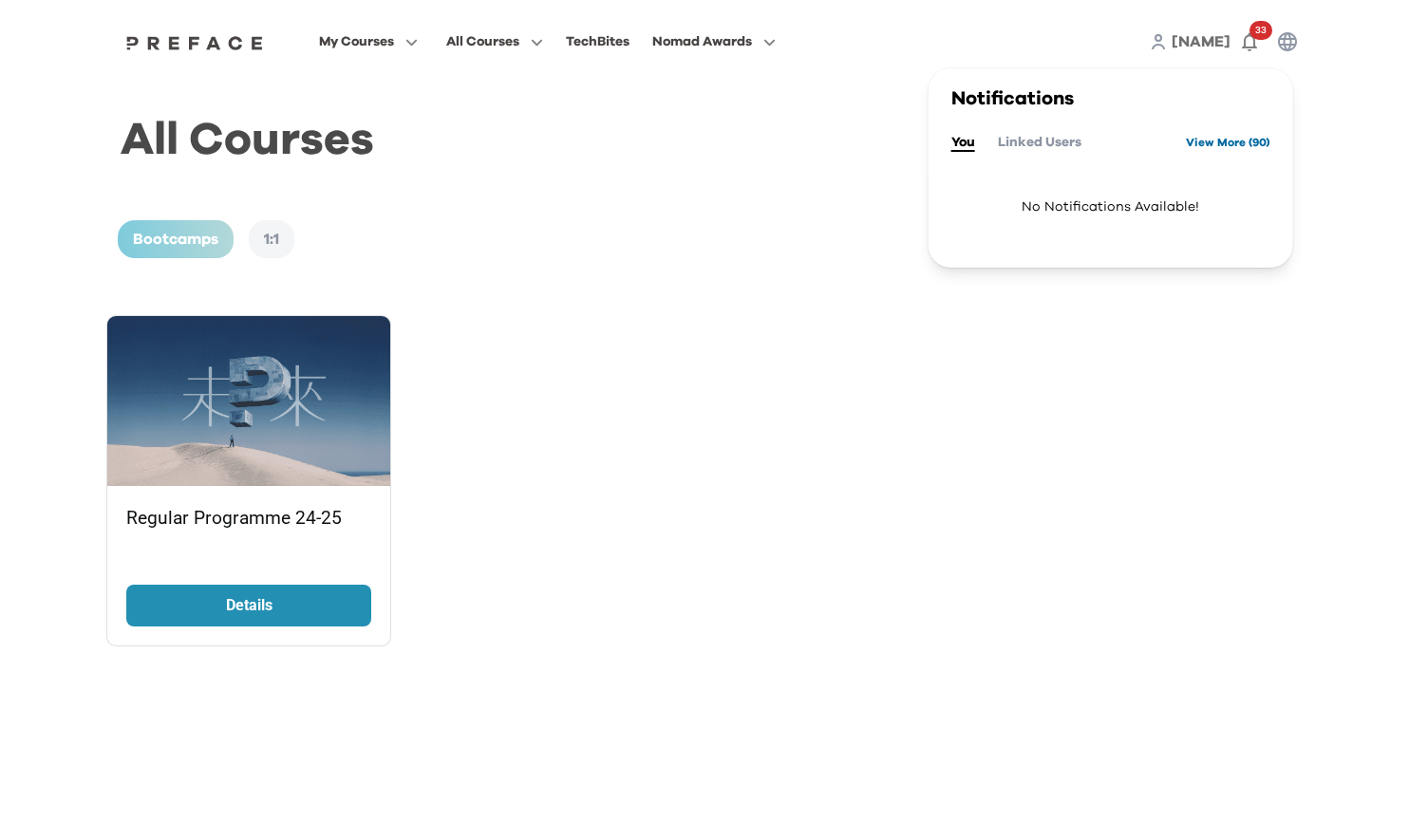click on "View More ( 90 )" at bounding box center (1228, 142) 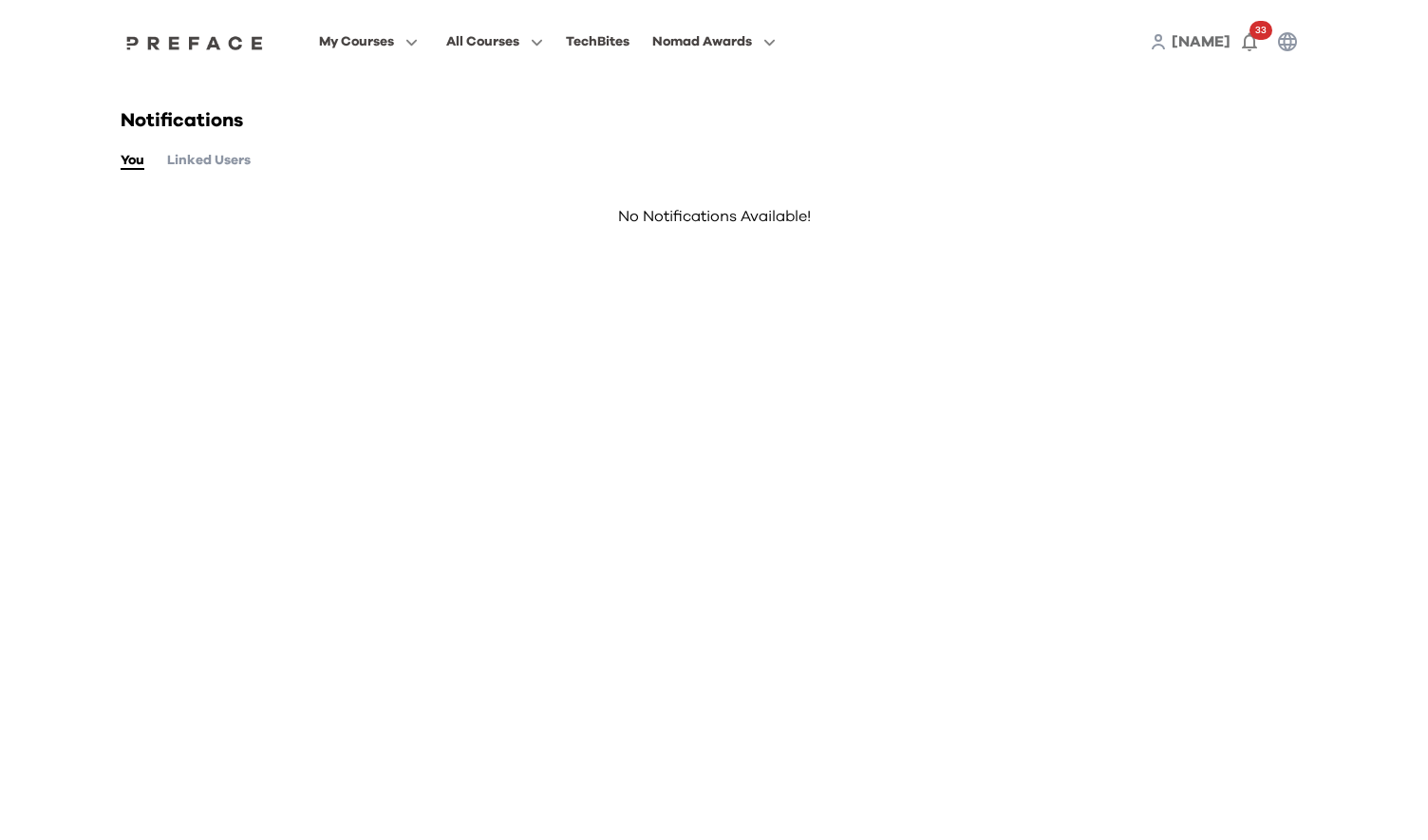 click on "Linked Users" at bounding box center (209, 160) 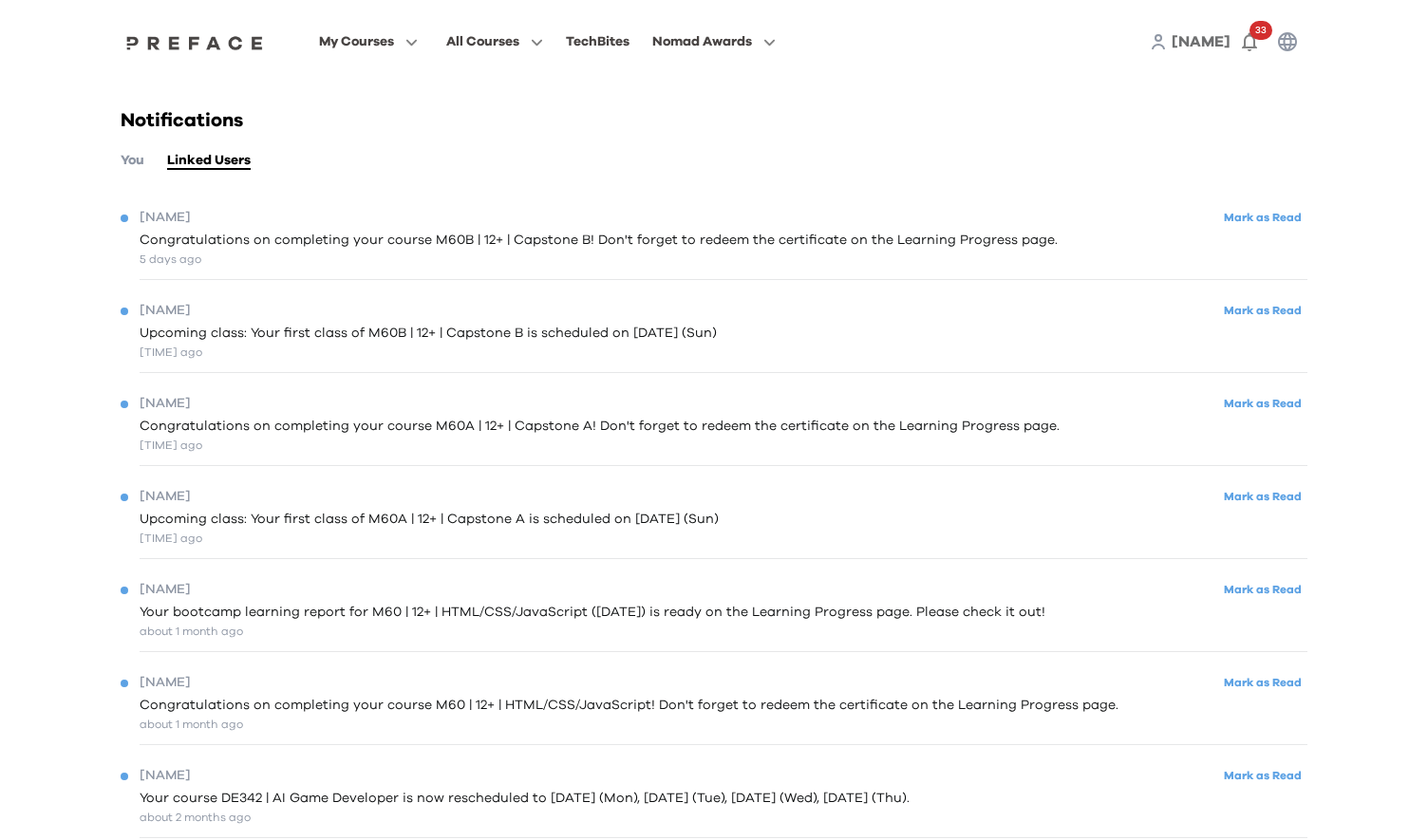 click on "Congratulations on completing your course M60B | 12+ | Capstone B! Don't forget to redeem the certificate on the Learning Progress page." at bounding box center [598, 240] 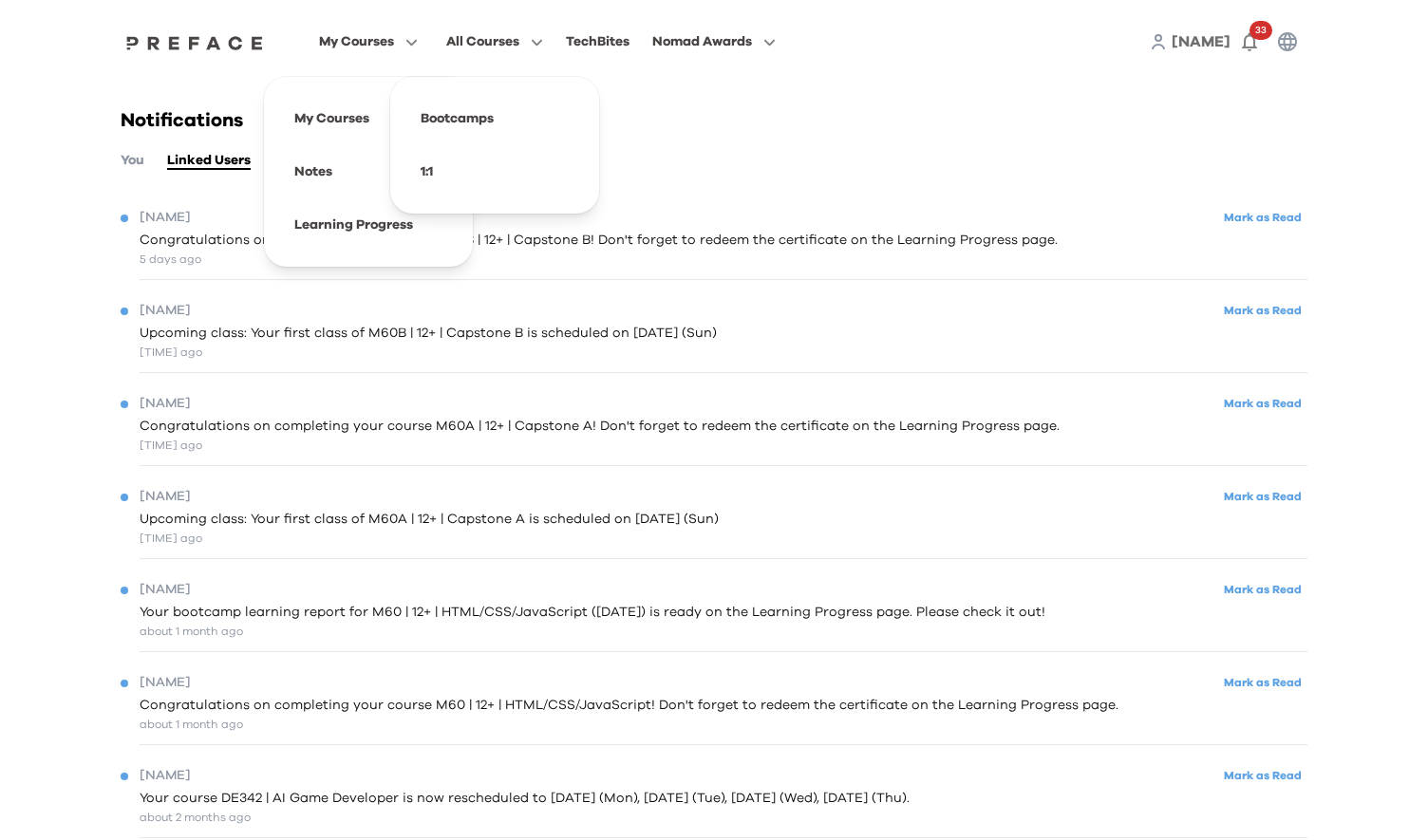 click on "My Courses" at bounding box center (356, 42) 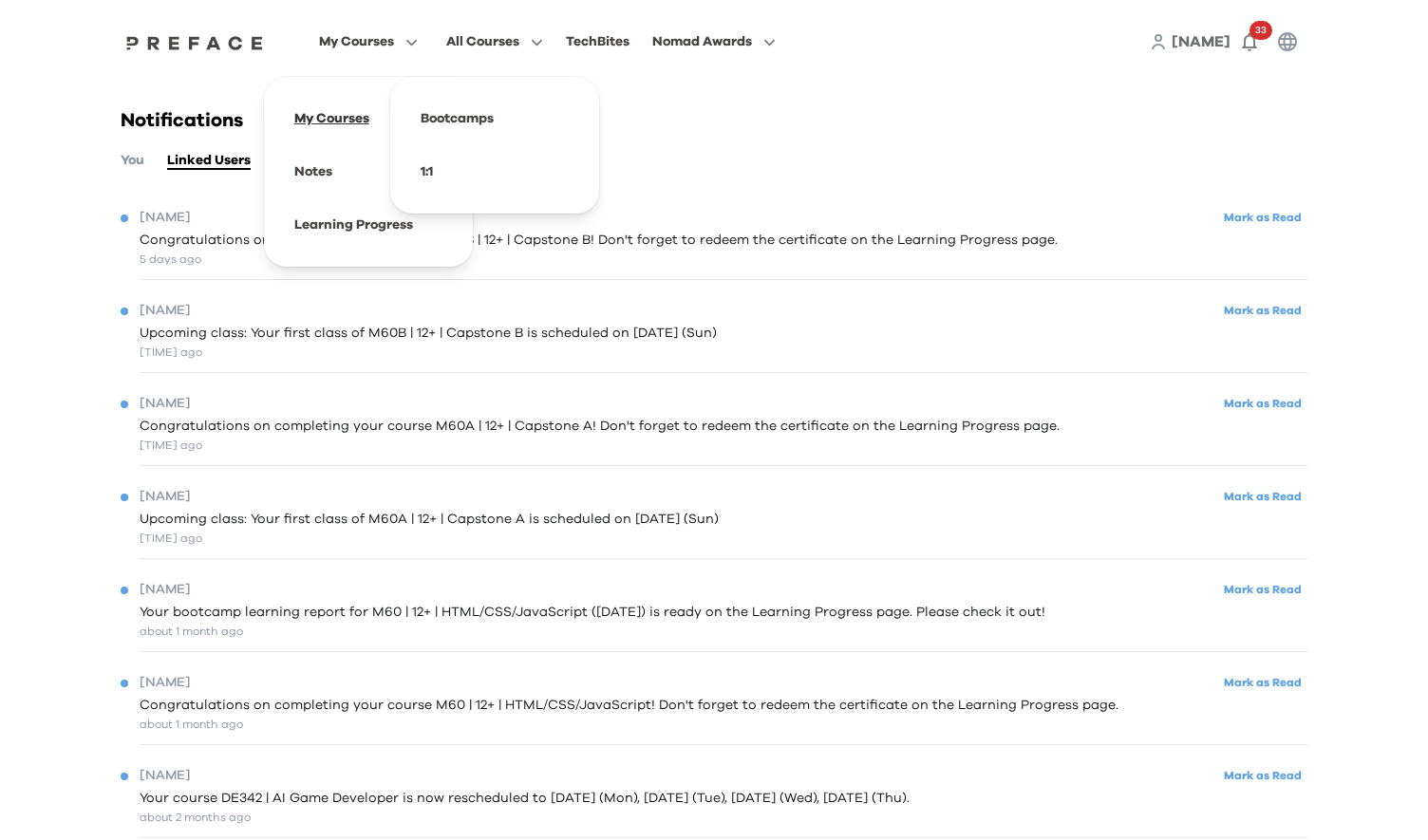 click at bounding box center (368, 119) 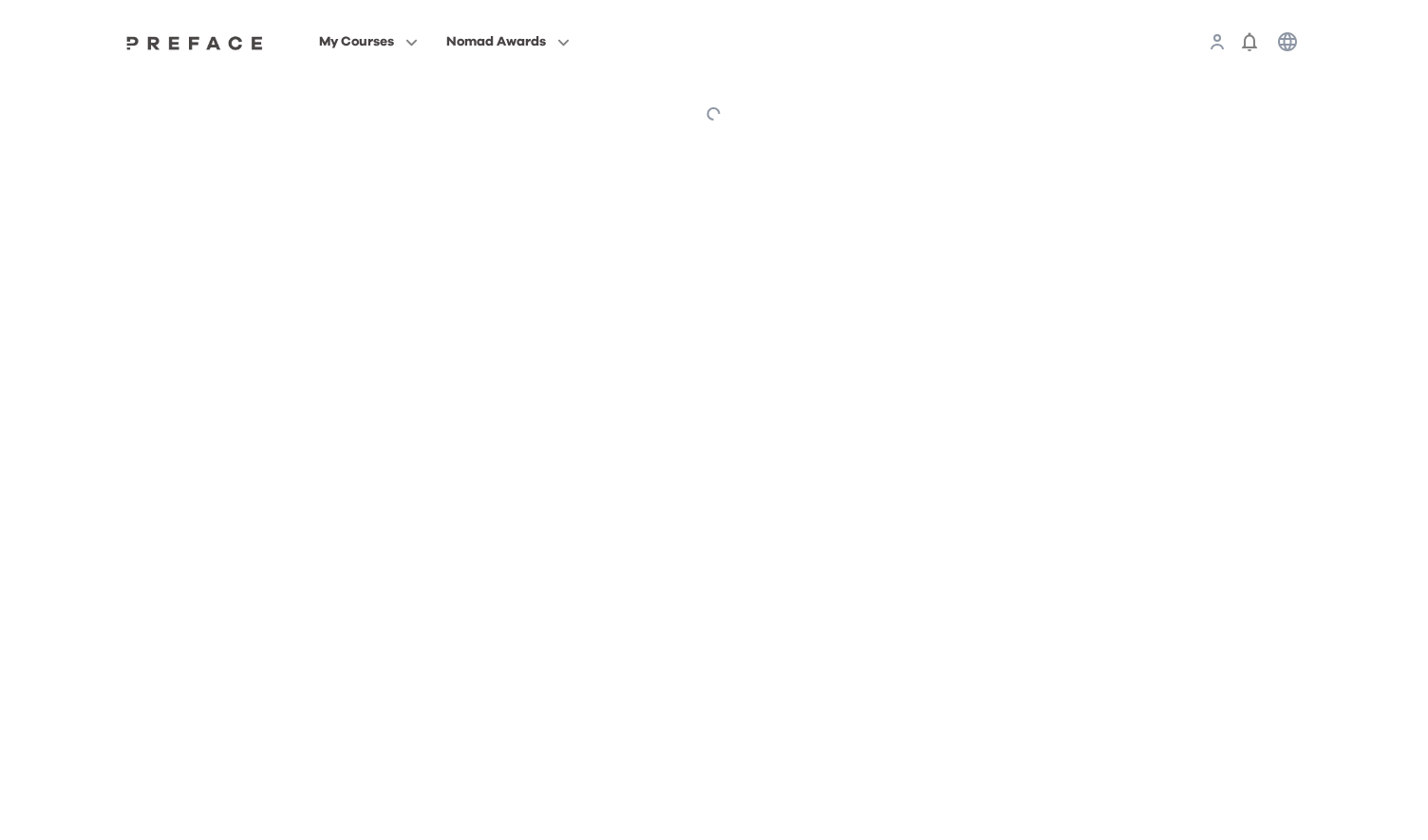 scroll, scrollTop: 0, scrollLeft: 0, axis: both 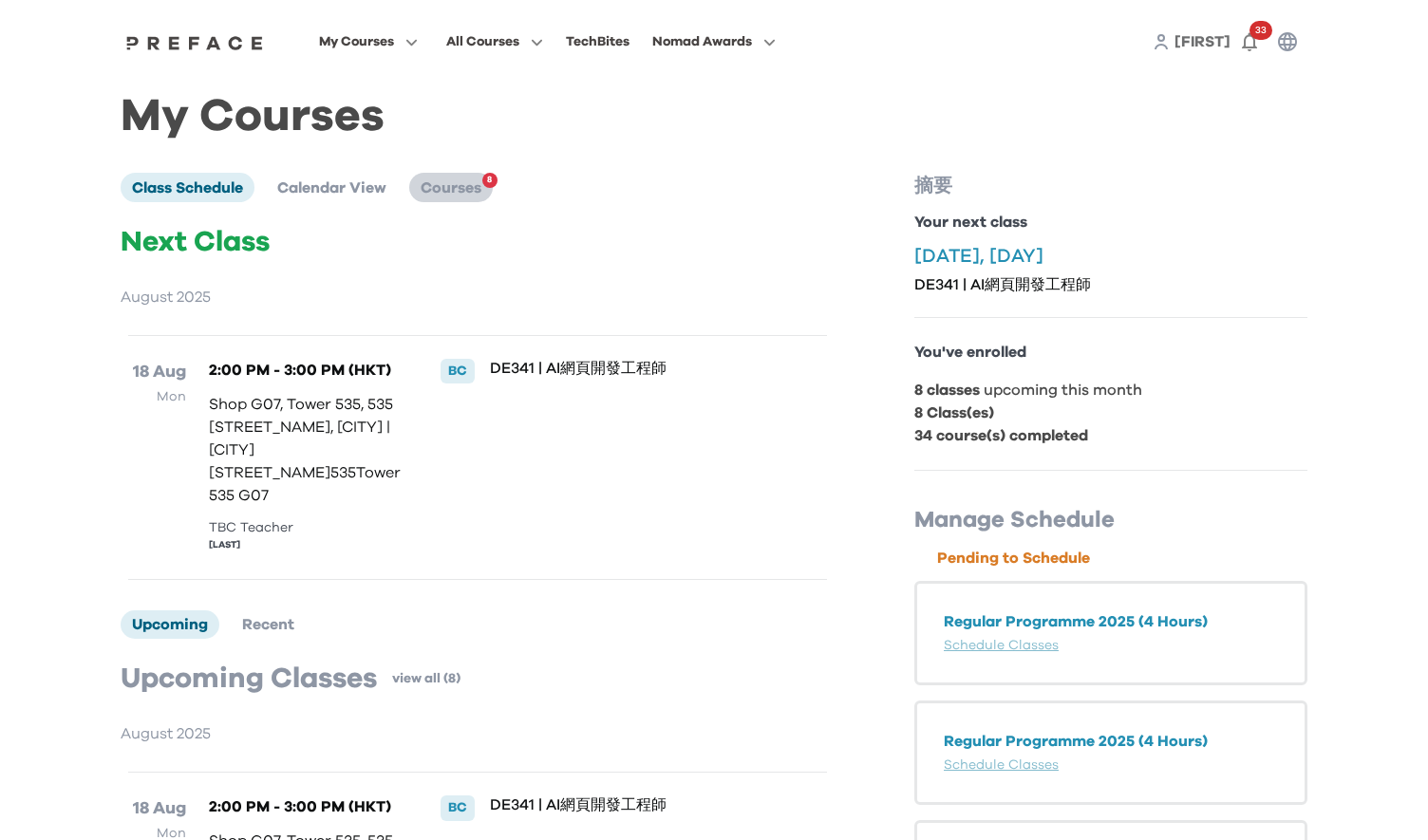 click on "Courses" at bounding box center [451, 188] 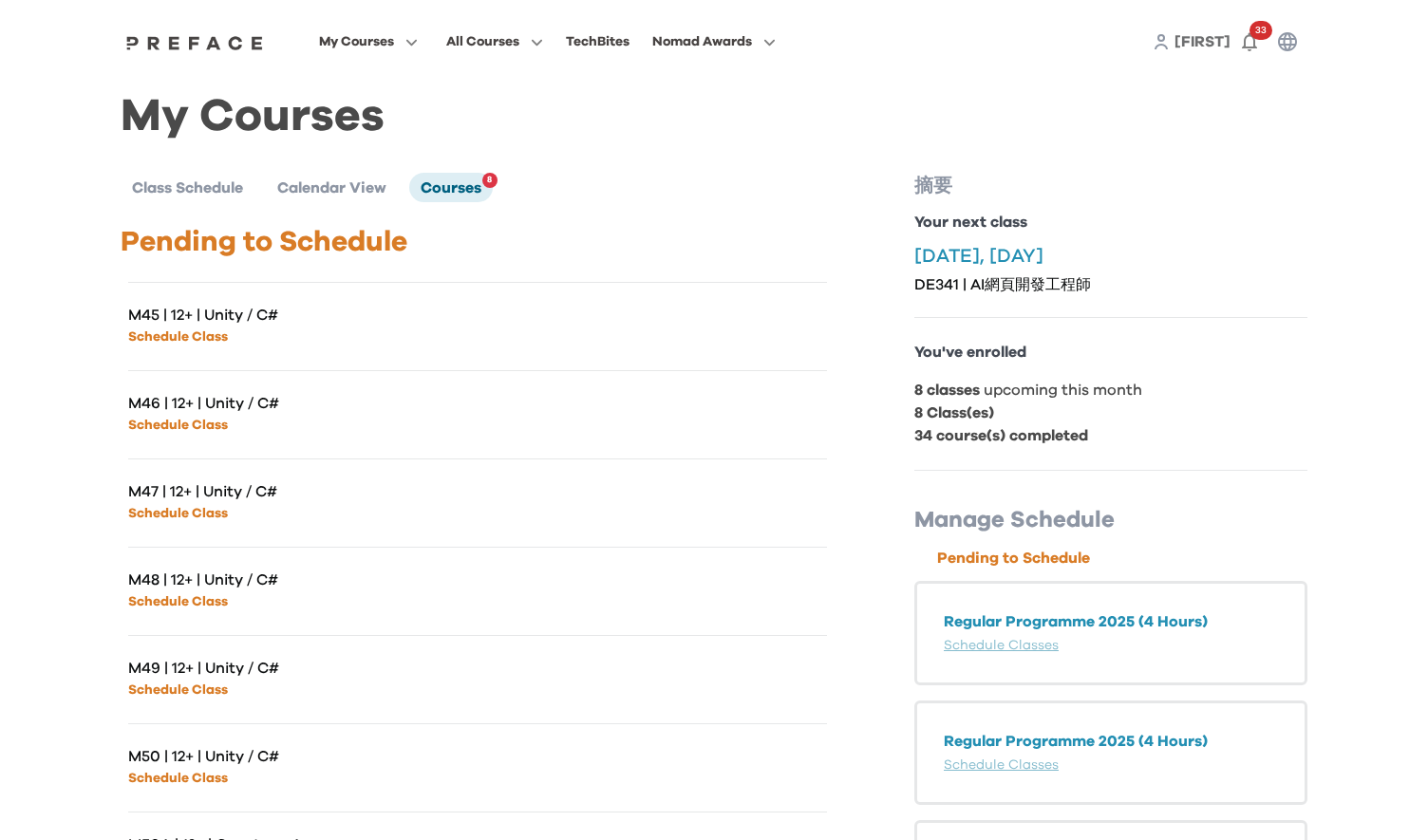 click on "Class Schedule Calendar View Courses 8 Pending to Schedule M45 | 12+ | Unity / C# Schedule Class M46 | 12+ | Unity / C# Schedule Class M47 | 12+ | Unity / C# Schedule Class M48 | 12+ | Unity / C# Schedule Class M49 | 12+ | Unity / C# Schedule Class M50 | 12+ | Unity / C# Schedule Class M50A | 12+ | Capstone A Schedule Class M50B | 12+ | Capstone B Schedule Class Courses M55 | 12+ | HTML/CSS/JavaScript [DATE], [DATE], [DATE], [DATE] [TIME] - [TIME] M56 | 12+ | HTML/CSS/JavaScript [DATE], [DATE], [DATE] [TIME] - [TIME] ([SESSION] 1), [TIME] - [TIME] ([SESSION] 2, 3, 4) M57 | 12+ | HTML/CSS/JavaScript [DATE], [DATE], [DATE], [DATE] [TIME] - [TIME] M58 | 12+ | HTML/CSS/JavaScript [DATE], [DATE], [DATE], [DATE] [TIME] - [TIME] M59 | 12+ | HTML/CSS/JavaScript [DATE], [DATE], [DATE], [DATE] [TIME] - [TIME] M60 | 12+ | HTML/CSS/JavaScript [DATE], [DATE], [DATE], [DATE] [TIME] - [TIME] M42 | 12+ | Unity Game Development Foundations [DATE], [DATE], [DATE], [DATE] [TIME] - [TIME] M52 | 12+ | Fundamentals for Website Making - HTML, CSS [TIME] - [TIME]" at bounding box center (516, 1662) 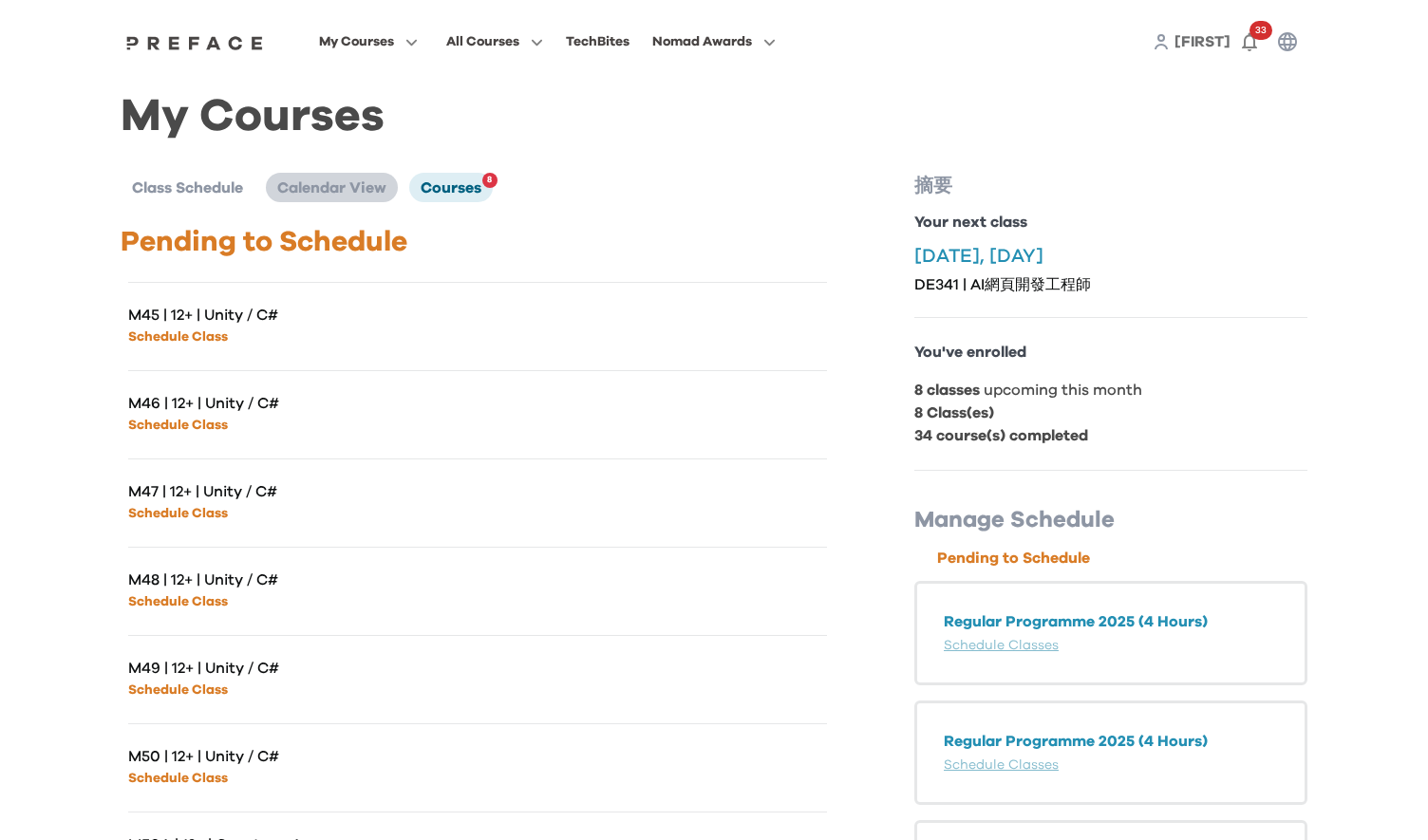 click on "Calendar View" at bounding box center [331, 188] 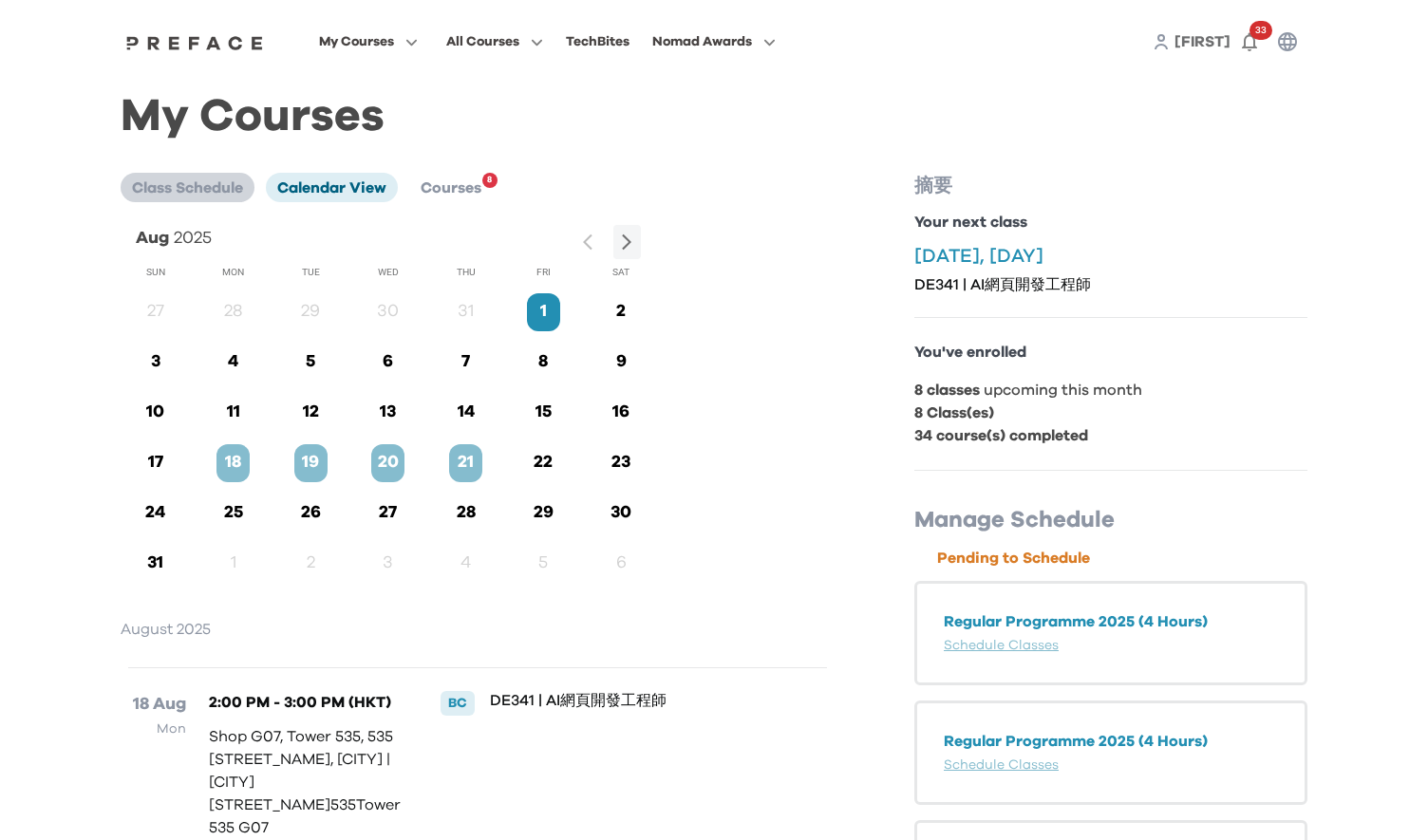 click on "Class Schedule" at bounding box center [187, 188] 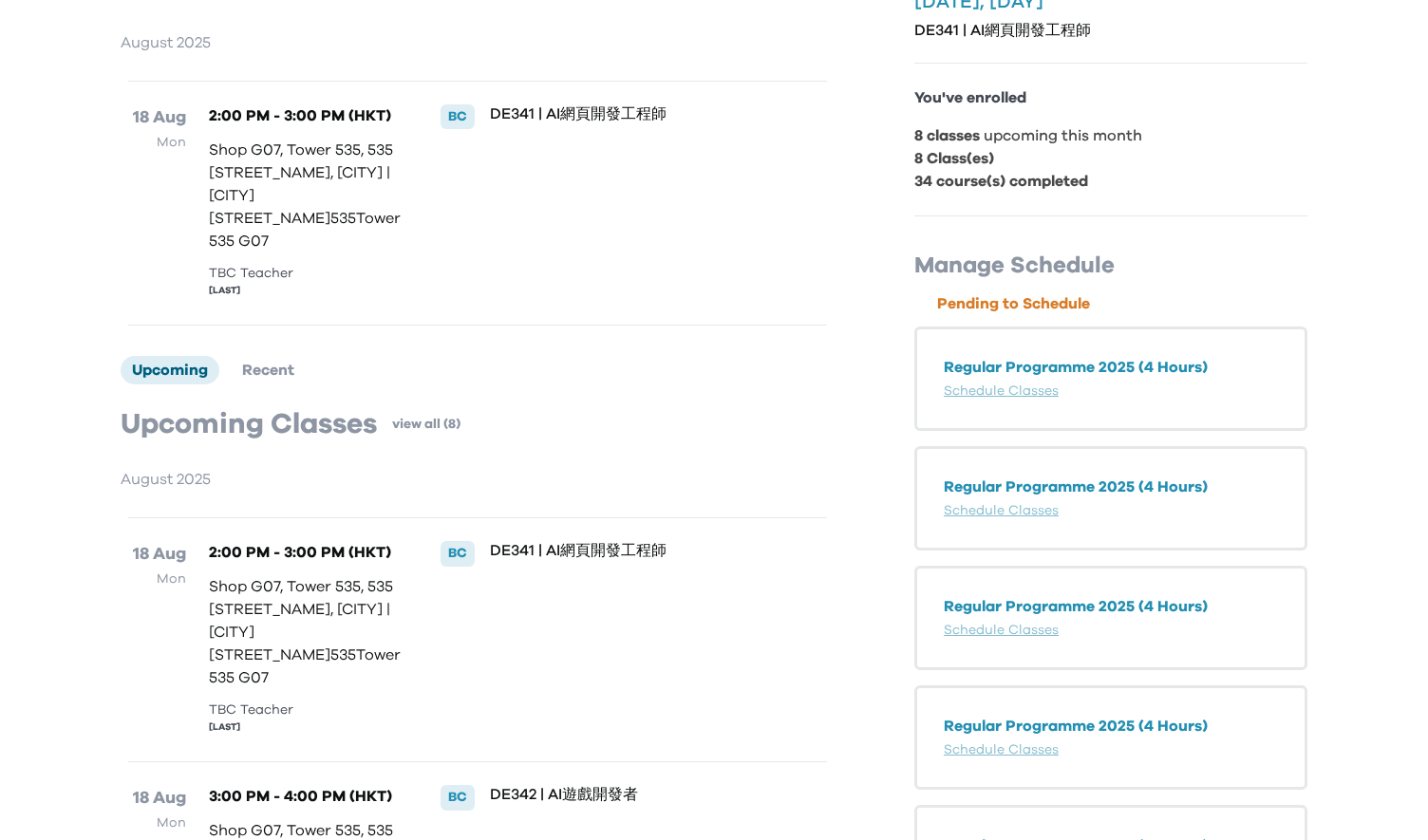 scroll, scrollTop: 95, scrollLeft: 0, axis: vertical 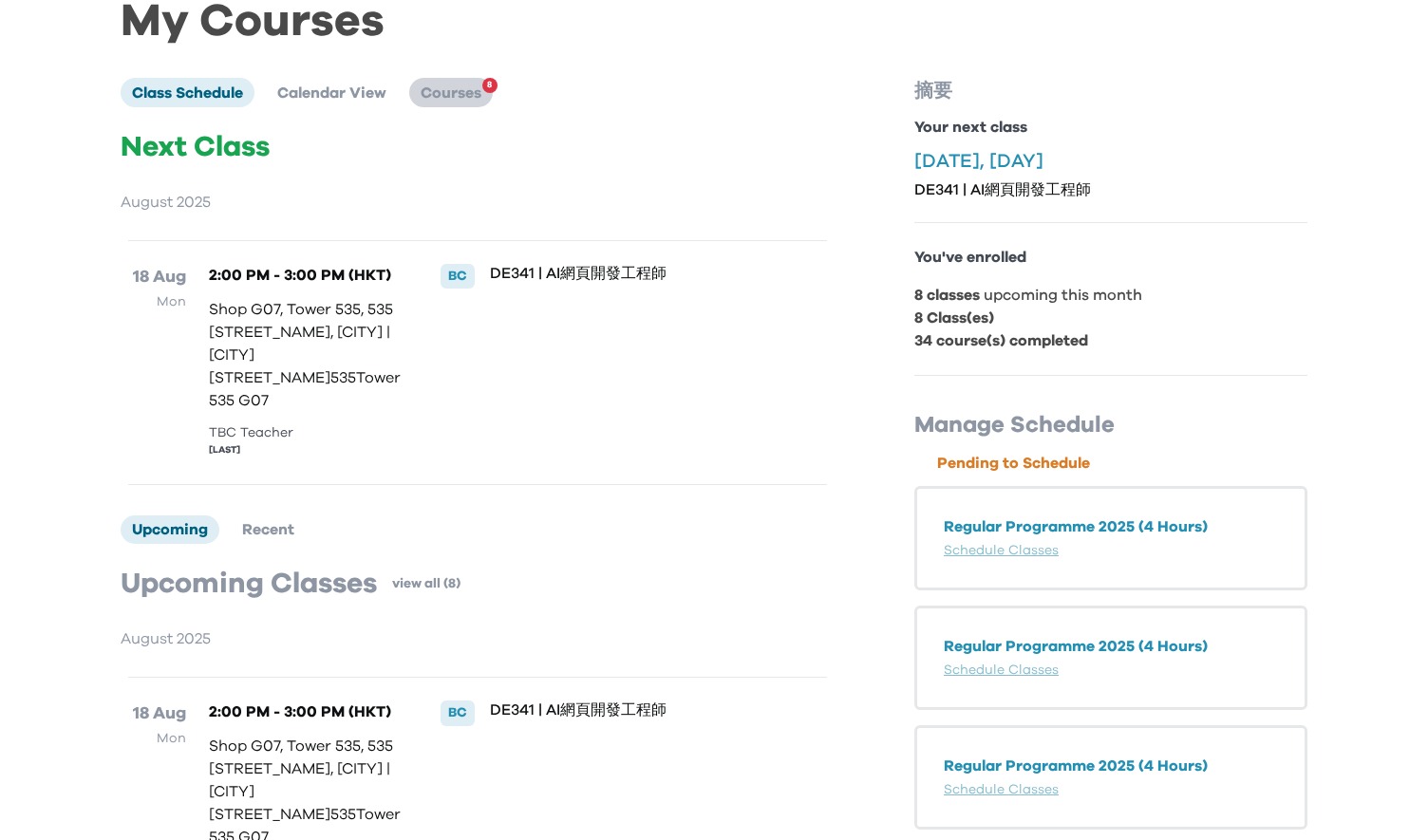 click on "Courses" at bounding box center [451, 93] 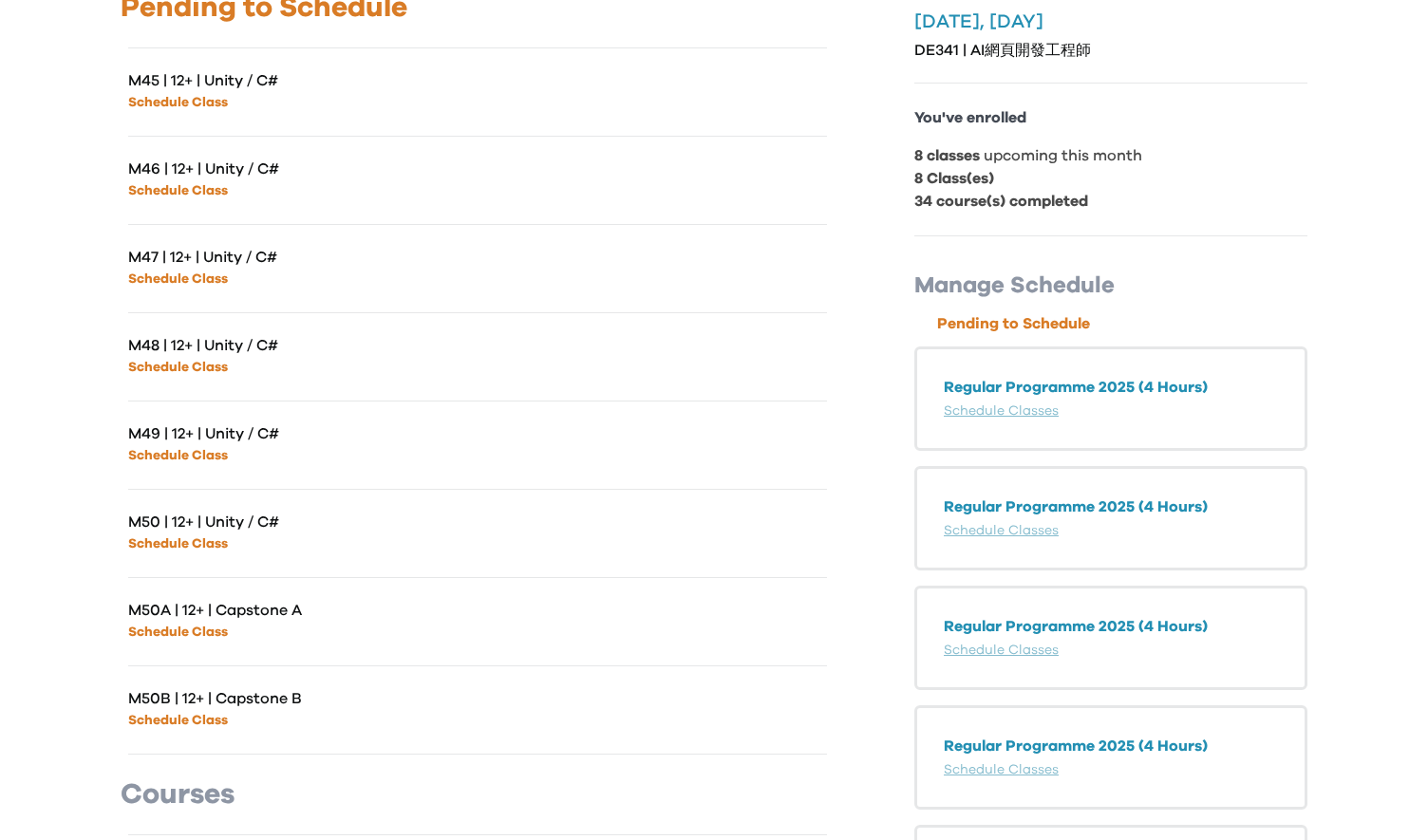 scroll, scrollTop: 0, scrollLeft: 0, axis: both 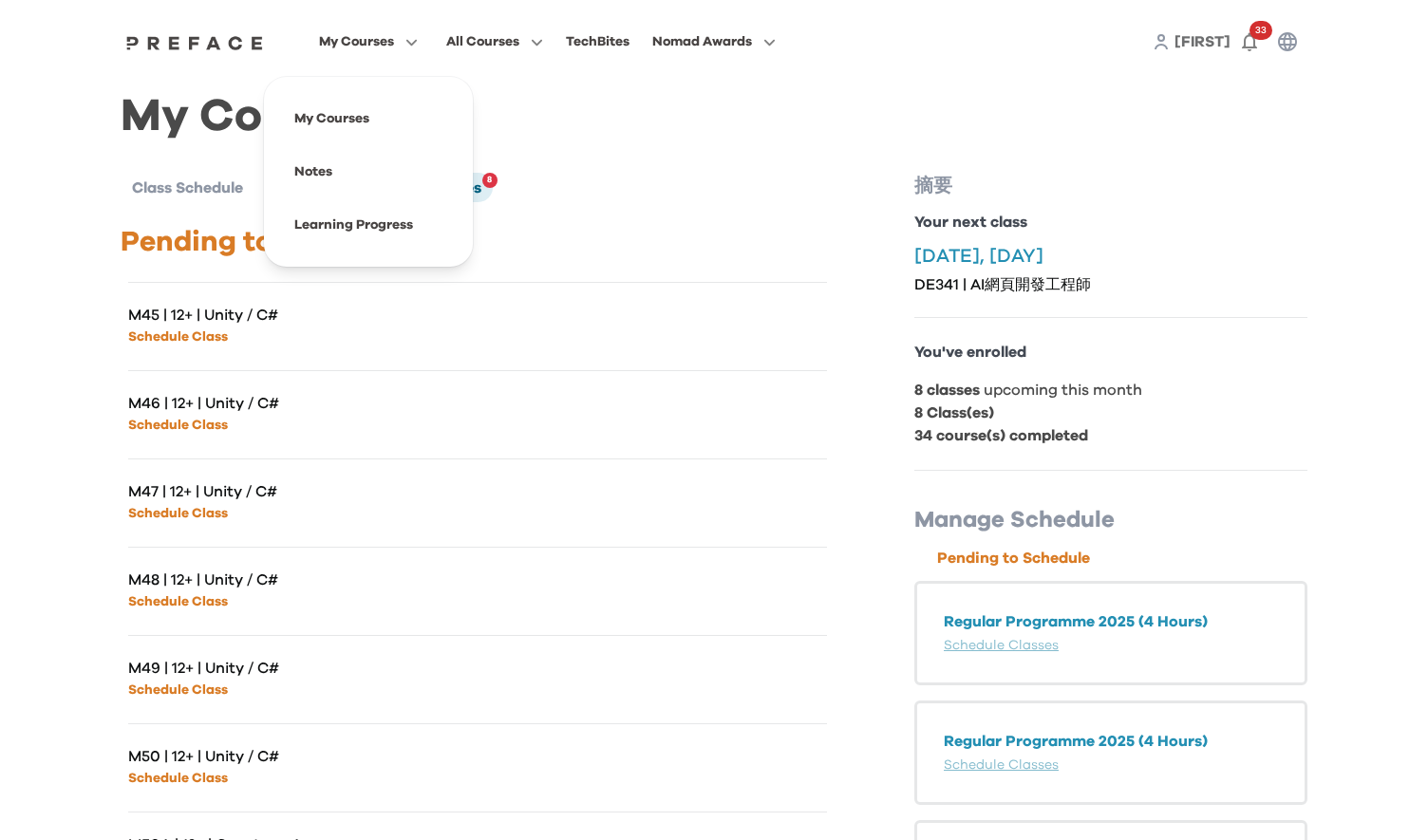 click on "My Courses" at bounding box center (356, 42) 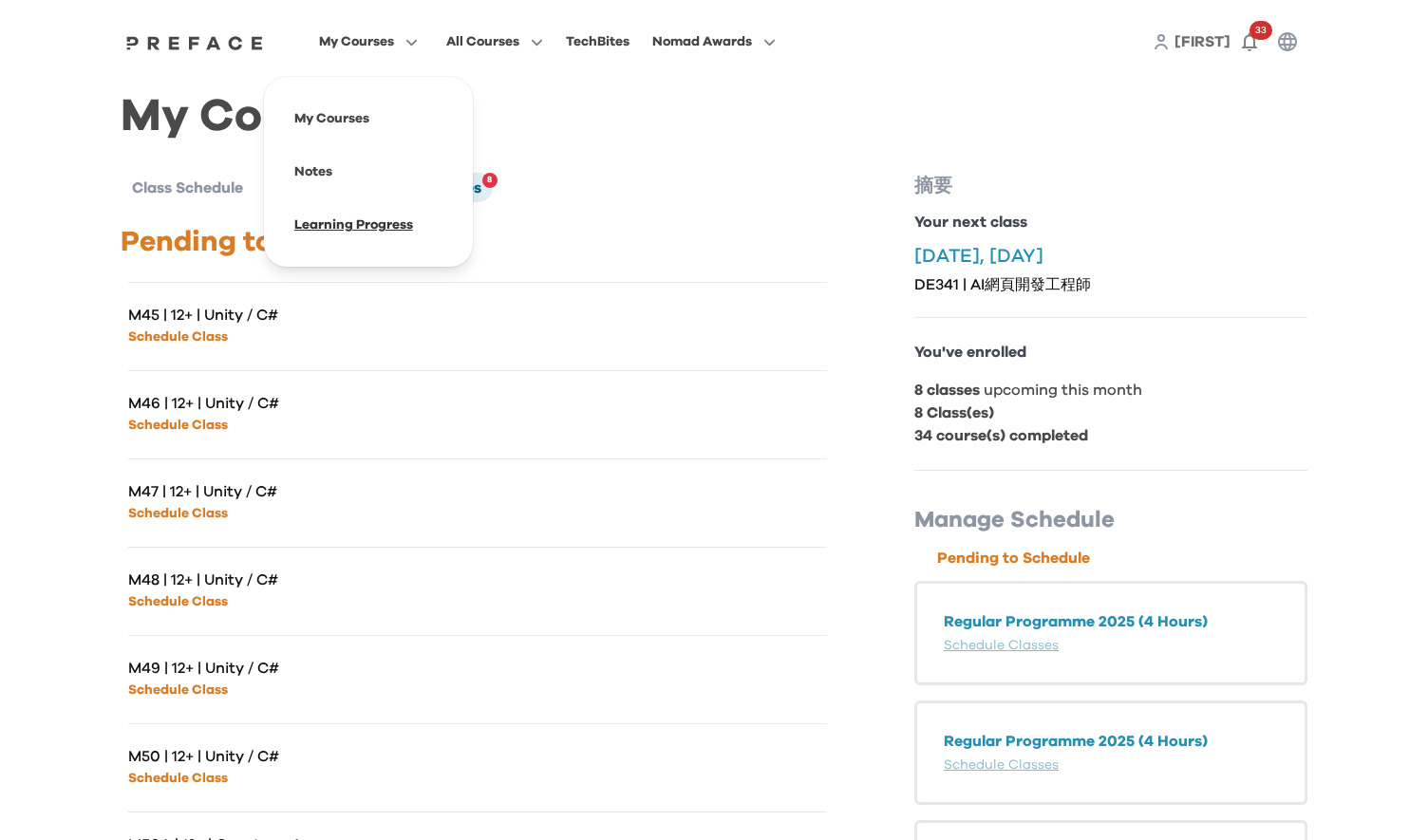 click at bounding box center (368, 225) 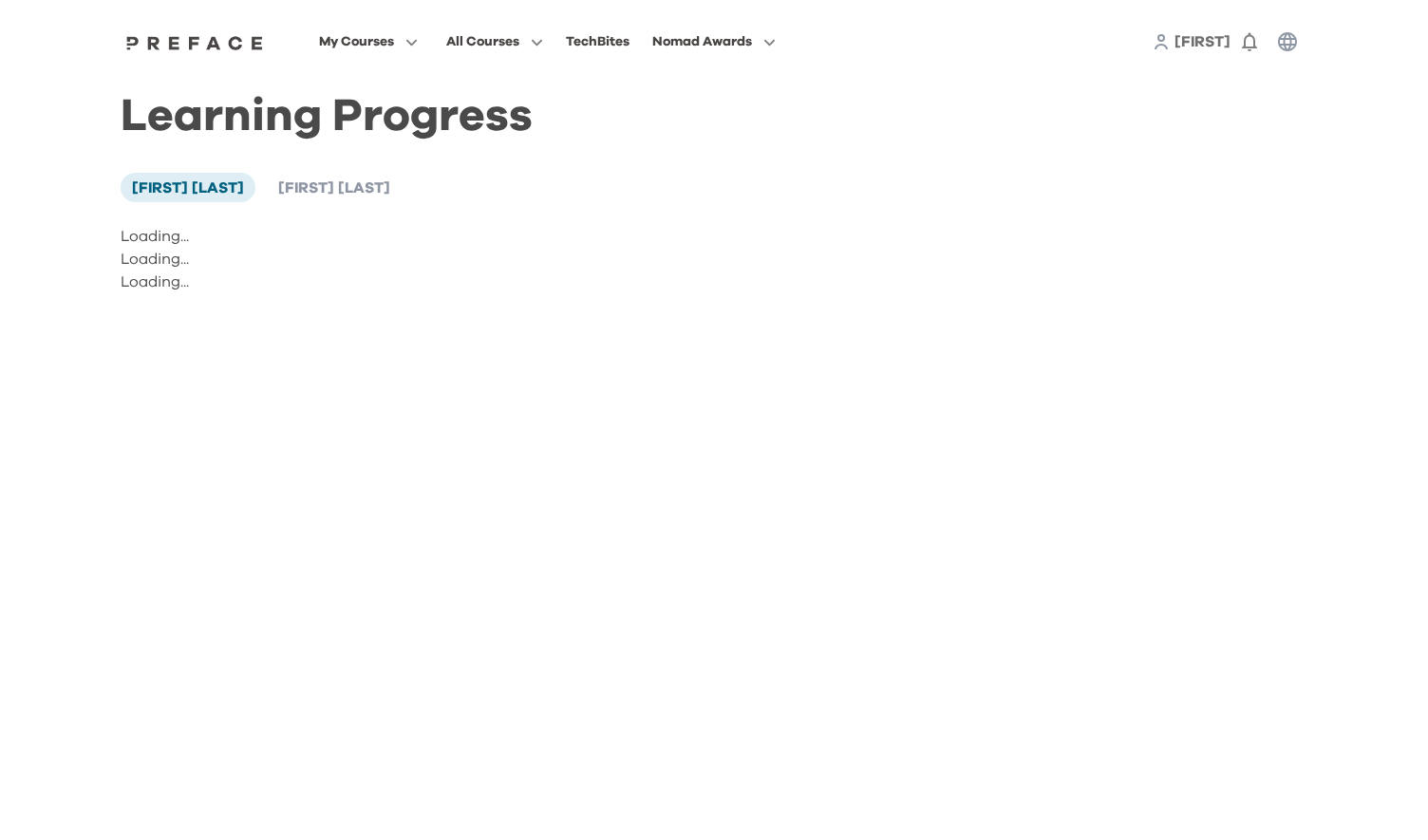 scroll, scrollTop: 0, scrollLeft: 0, axis: both 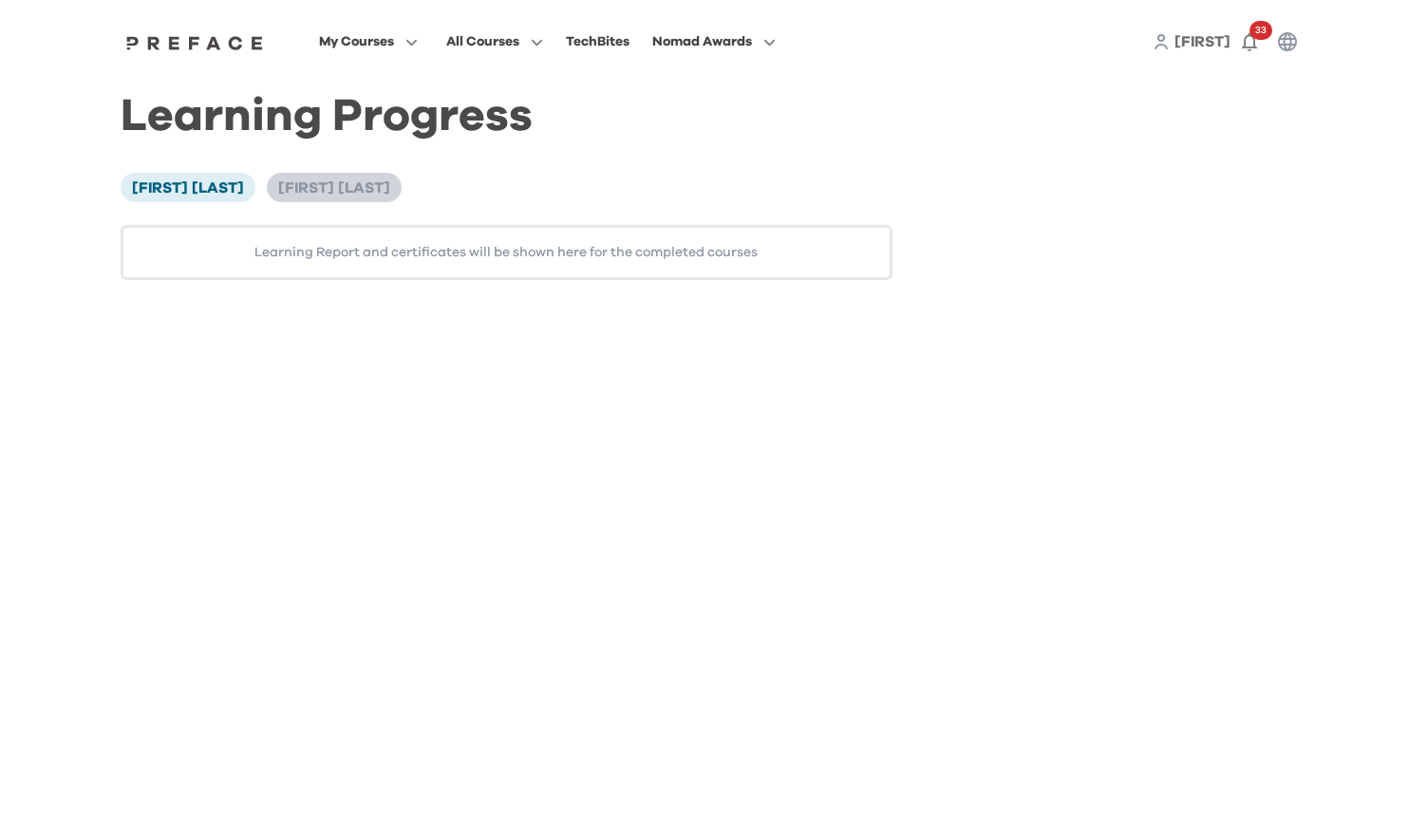 click on "[FIRST] [LAST]" at bounding box center [334, 188] 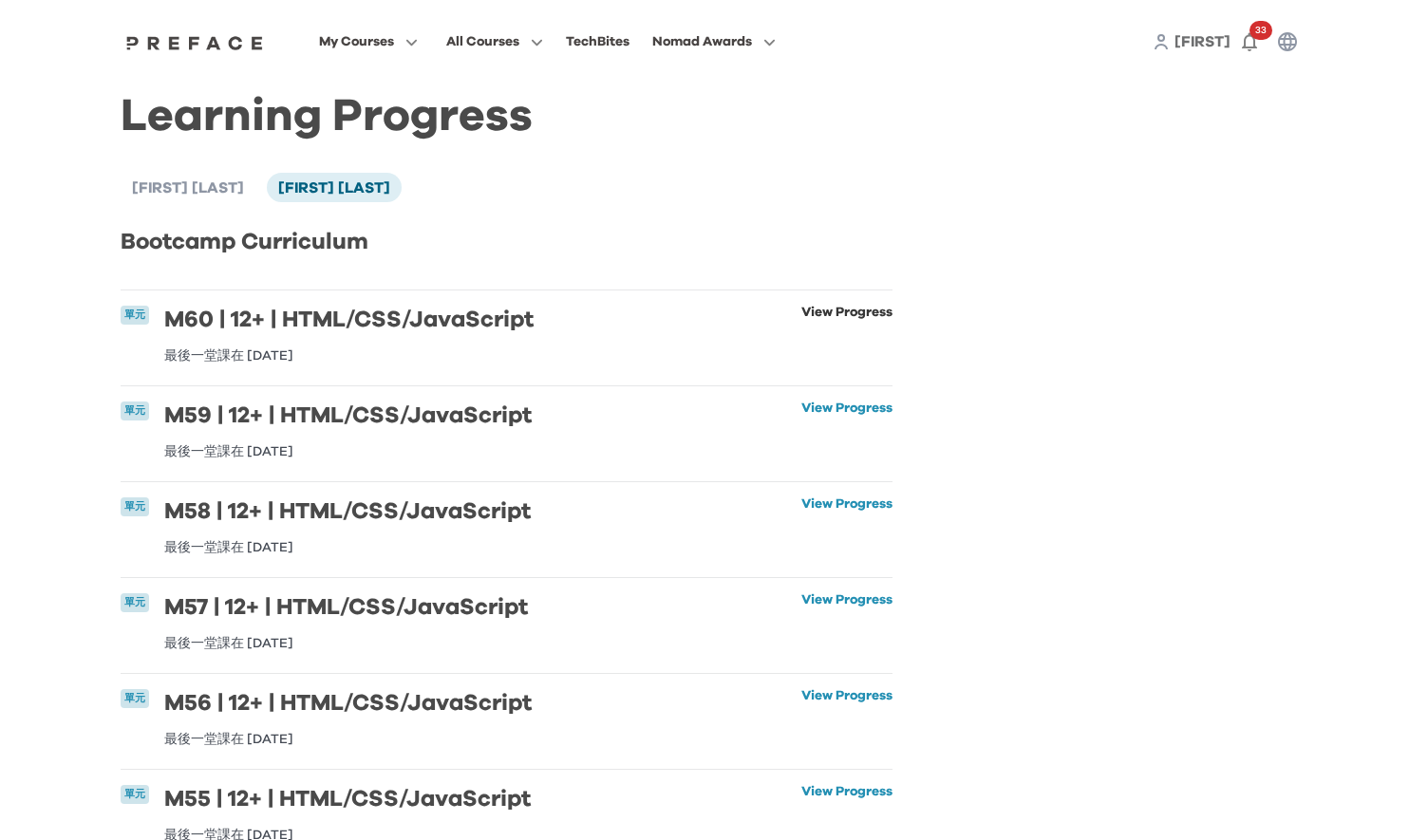 click on "View Progress" at bounding box center [847, 334] 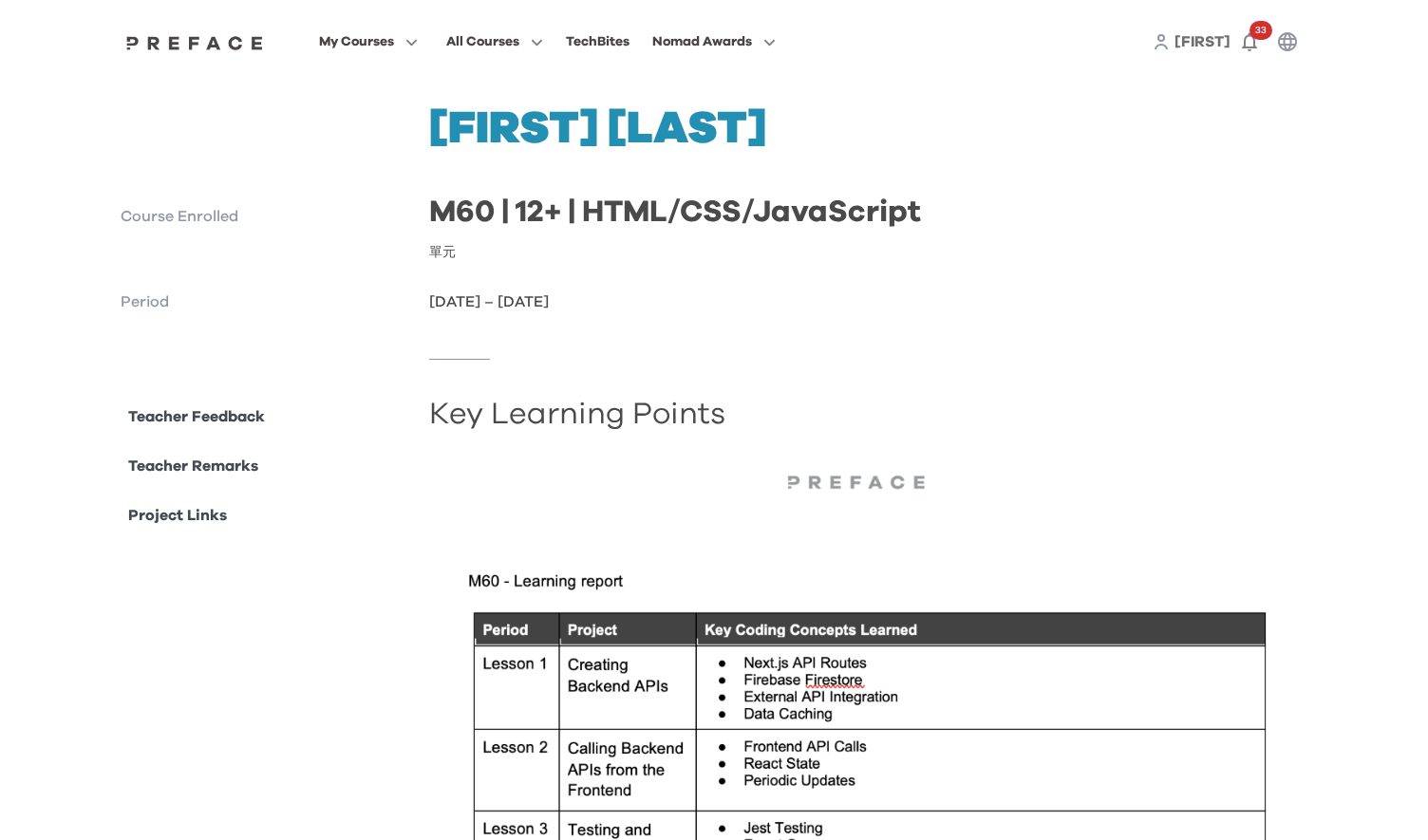 scroll, scrollTop: 285, scrollLeft: 0, axis: vertical 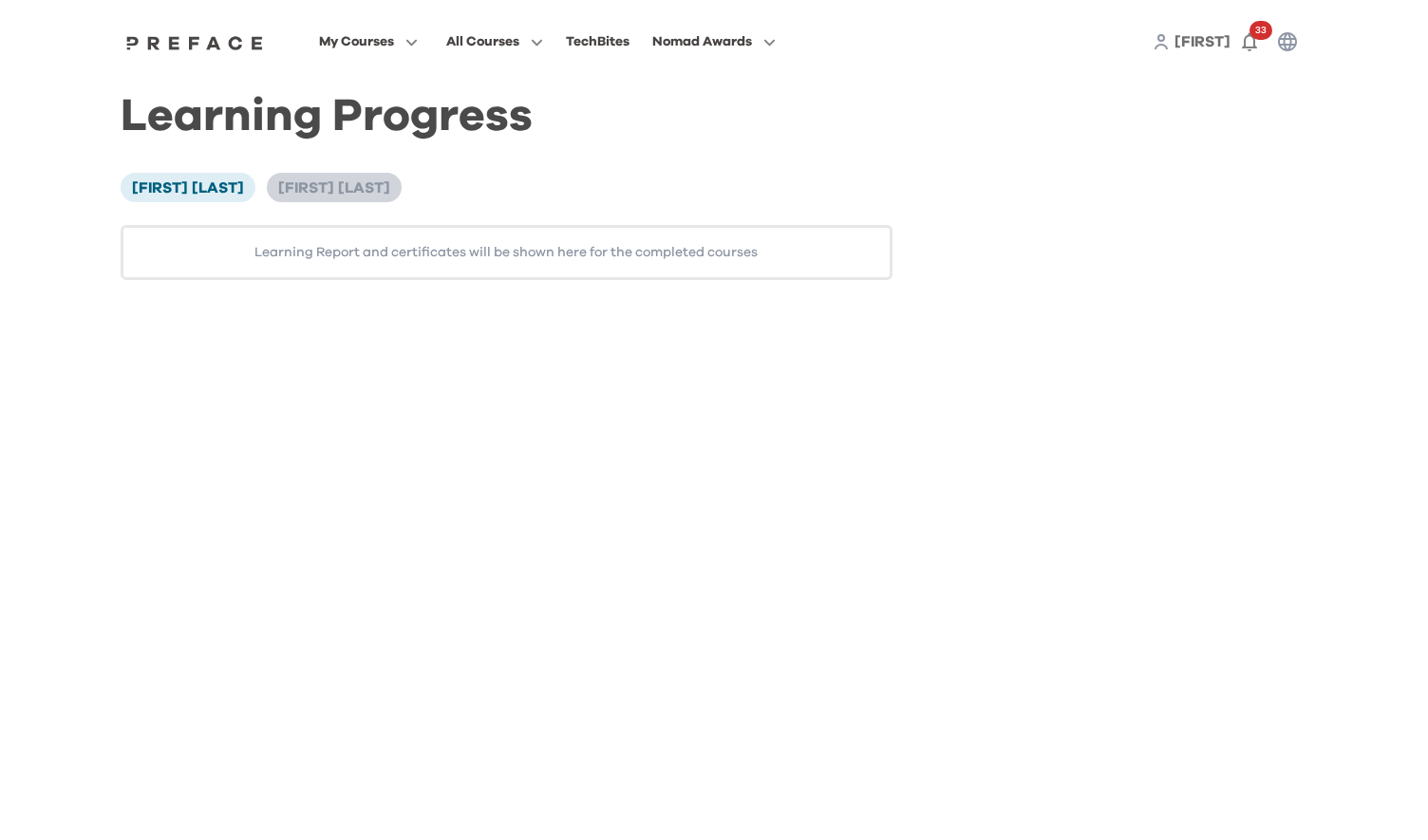 click on "Learning Progress Louise LEUNG Zulian Chin Learning Report and certificates will be shown here for the completed courses" at bounding box center [506, 193] 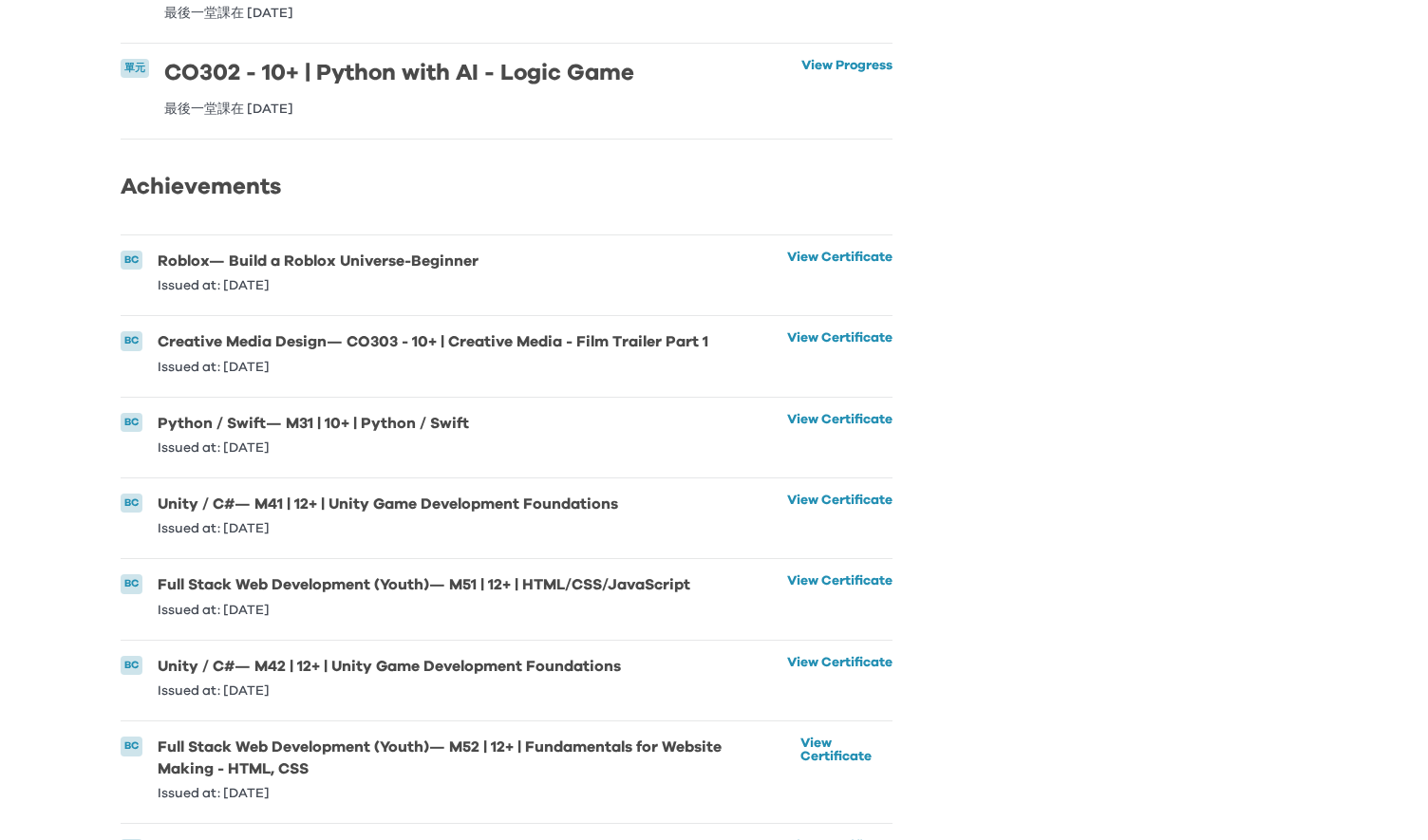 scroll, scrollTop: 1803, scrollLeft: 0, axis: vertical 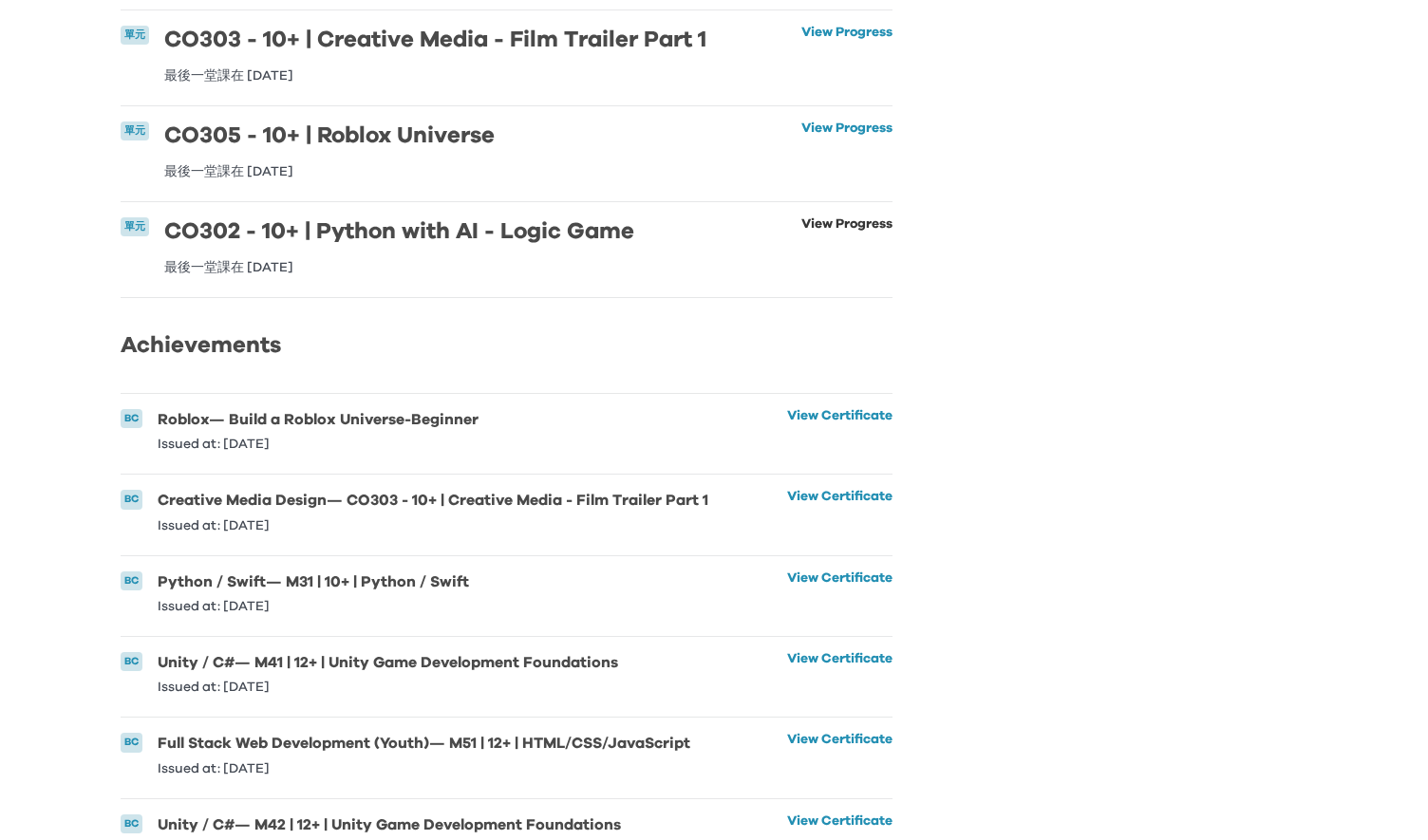 click on "View Progress" at bounding box center (847, 246) 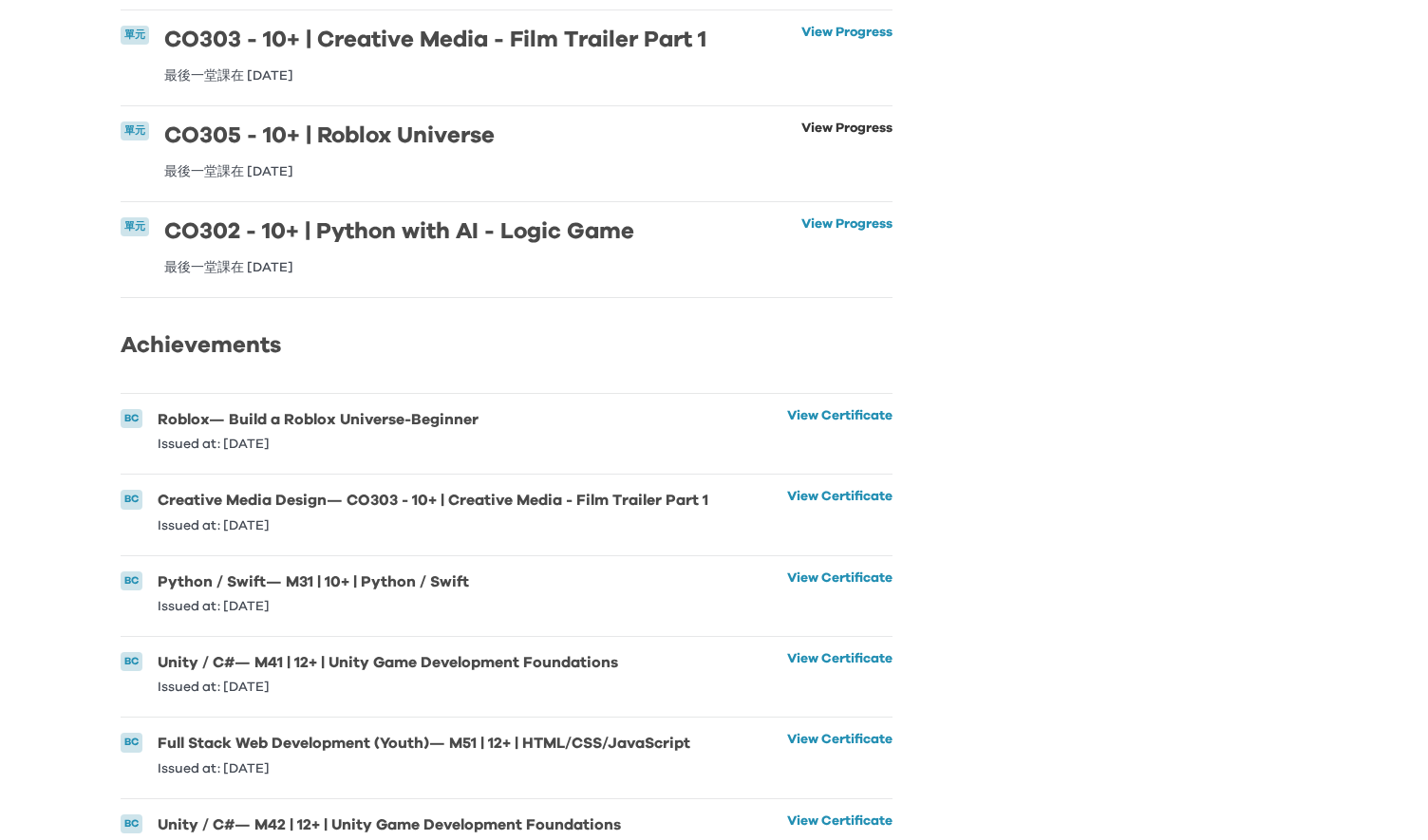 click on "View Progress" at bounding box center (847, 150) 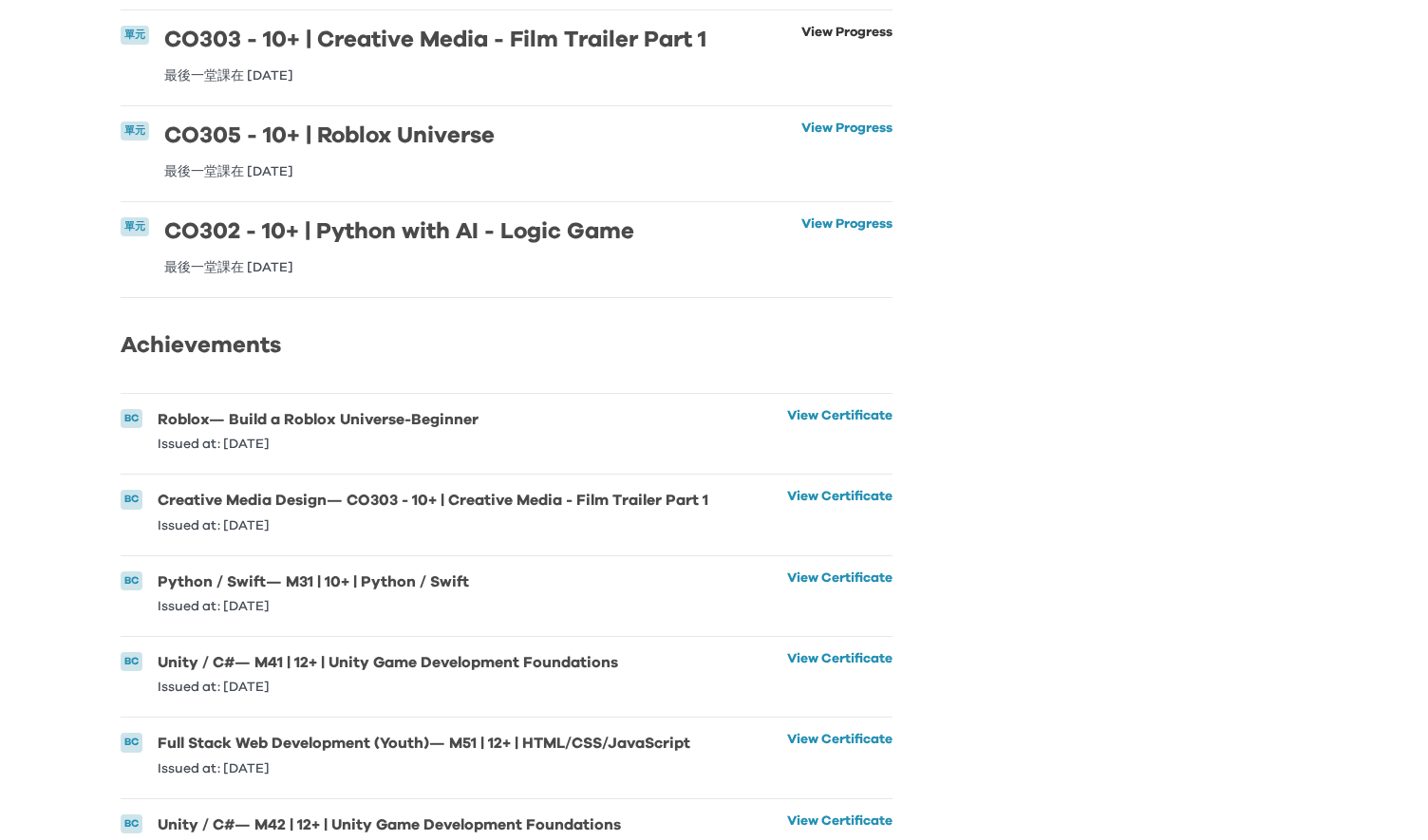click on "View Progress" at bounding box center (847, 54) 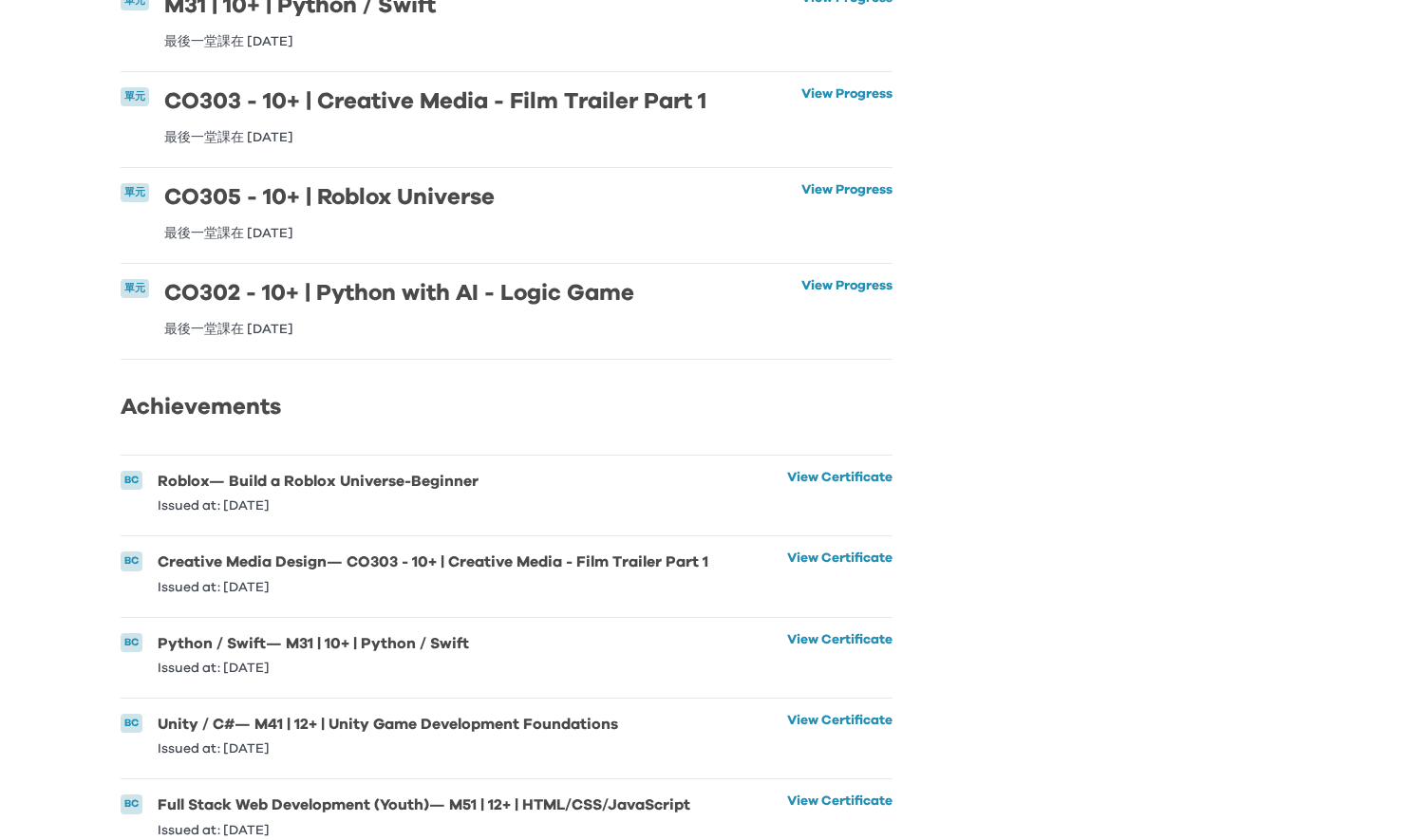scroll, scrollTop: 1708, scrollLeft: 0, axis: vertical 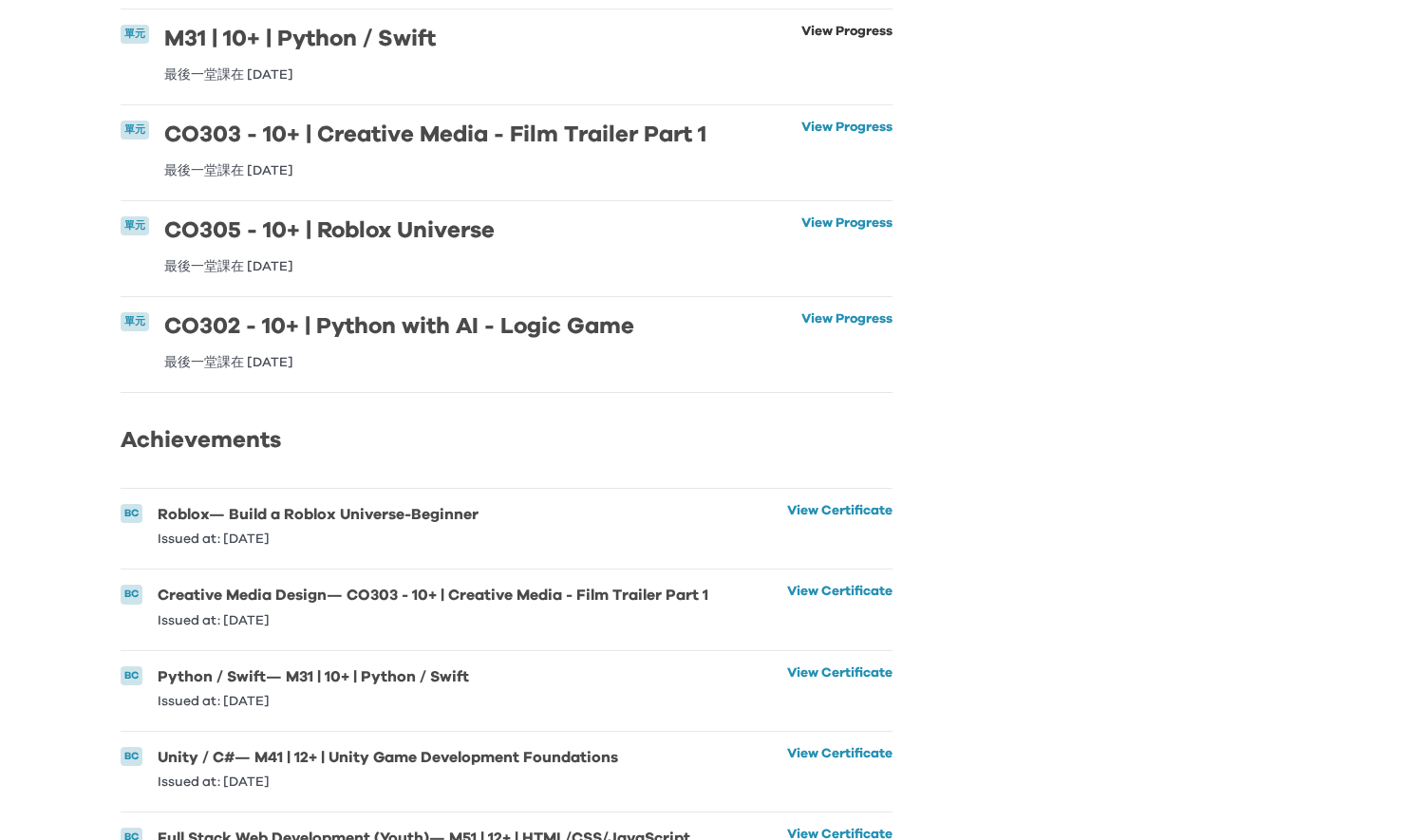 click on "View Progress" at bounding box center (847, 53) 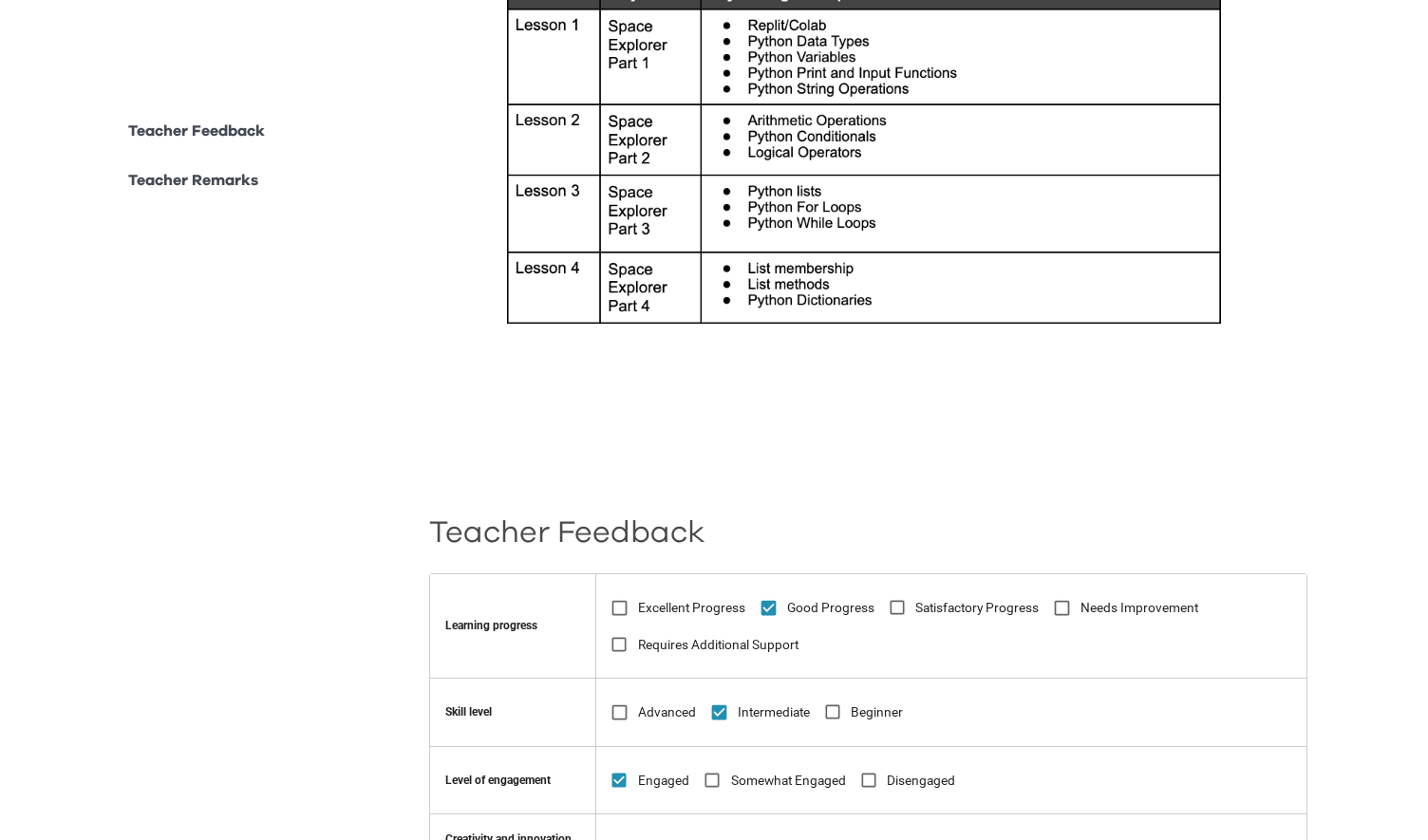 scroll, scrollTop: 0, scrollLeft: 0, axis: both 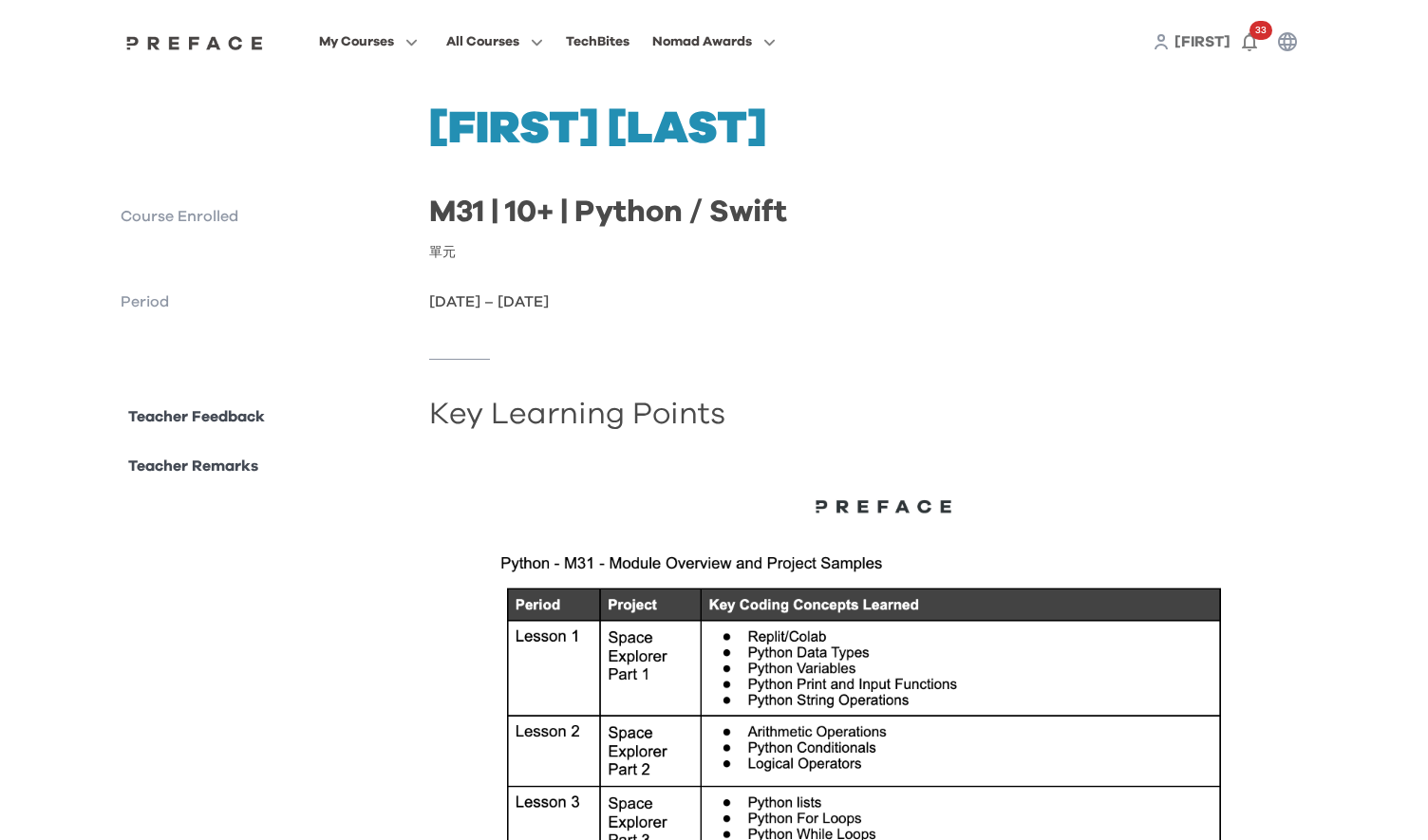 click on "Teacher Feedback" at bounding box center [197, 417] 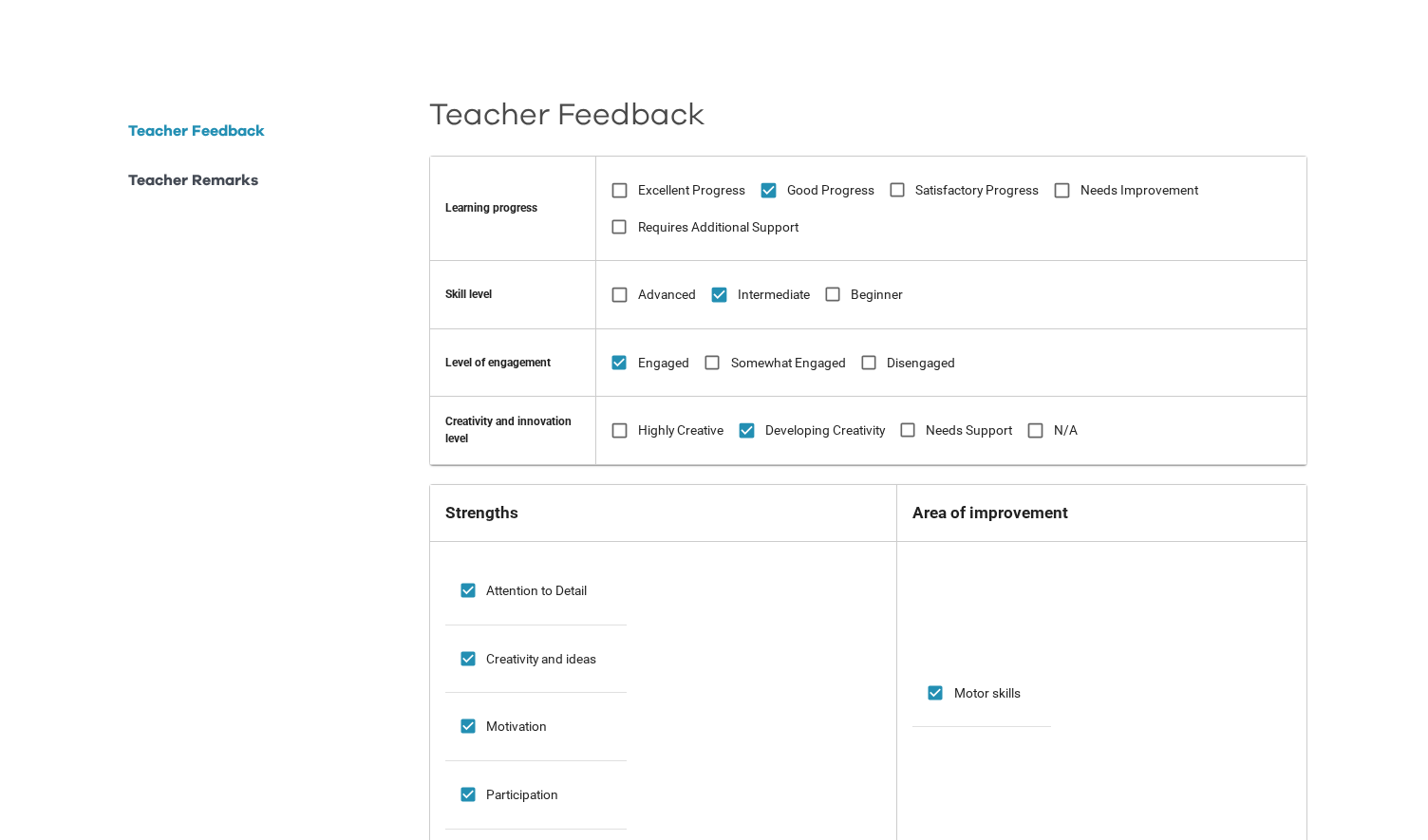 scroll, scrollTop: 1102, scrollLeft: 0, axis: vertical 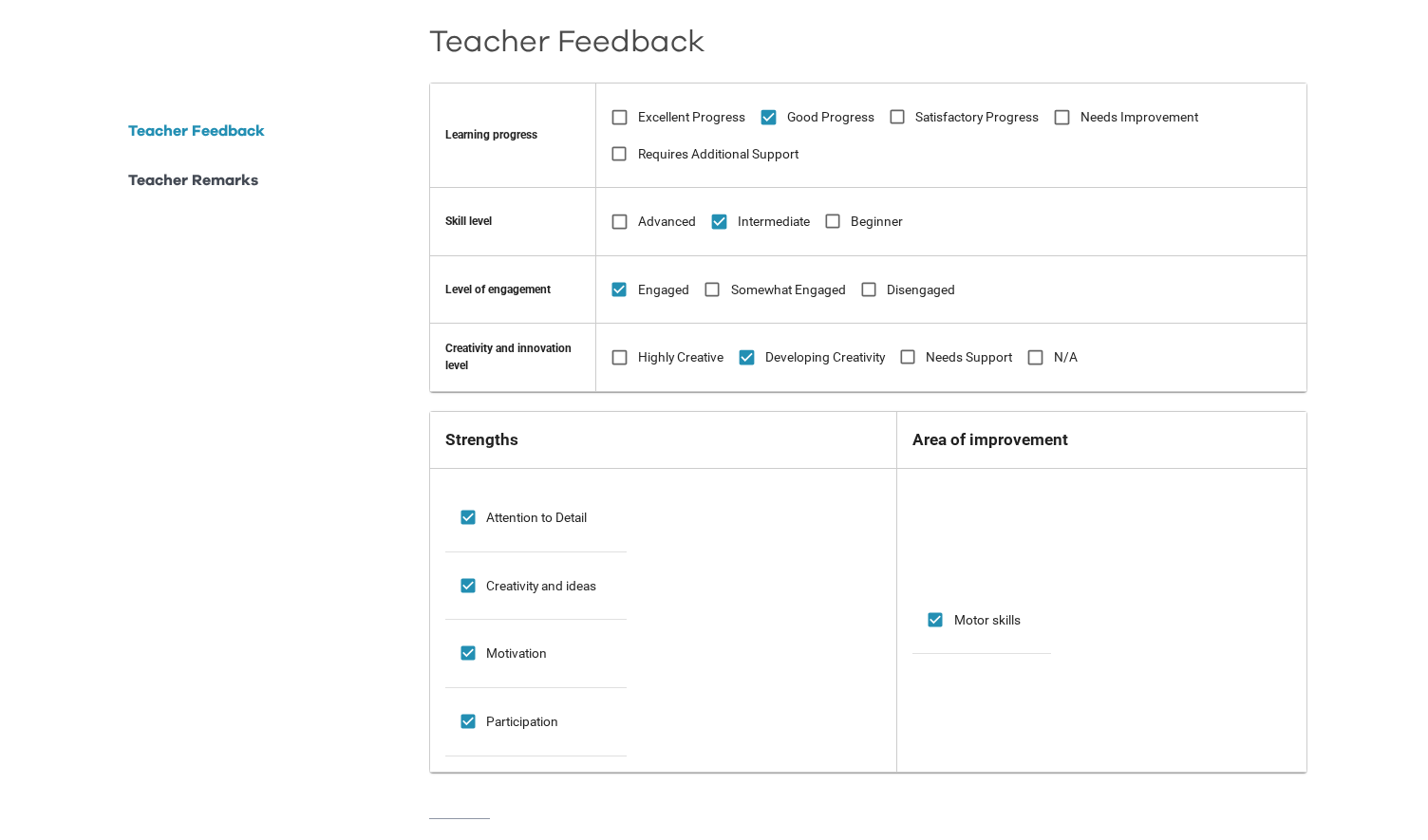 click on "Teacher Remarks" at bounding box center (193, 180) 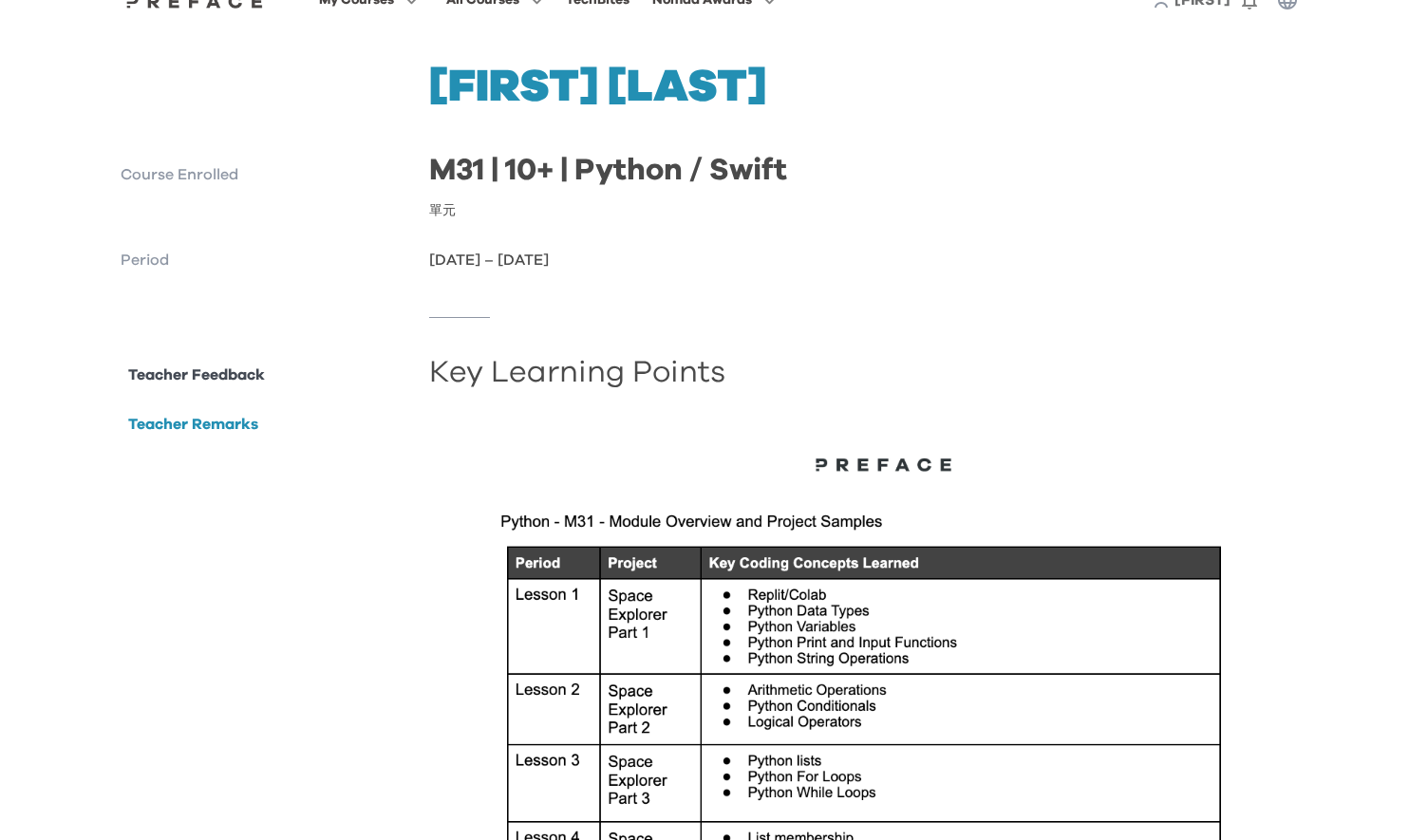 scroll, scrollTop: 0, scrollLeft: 0, axis: both 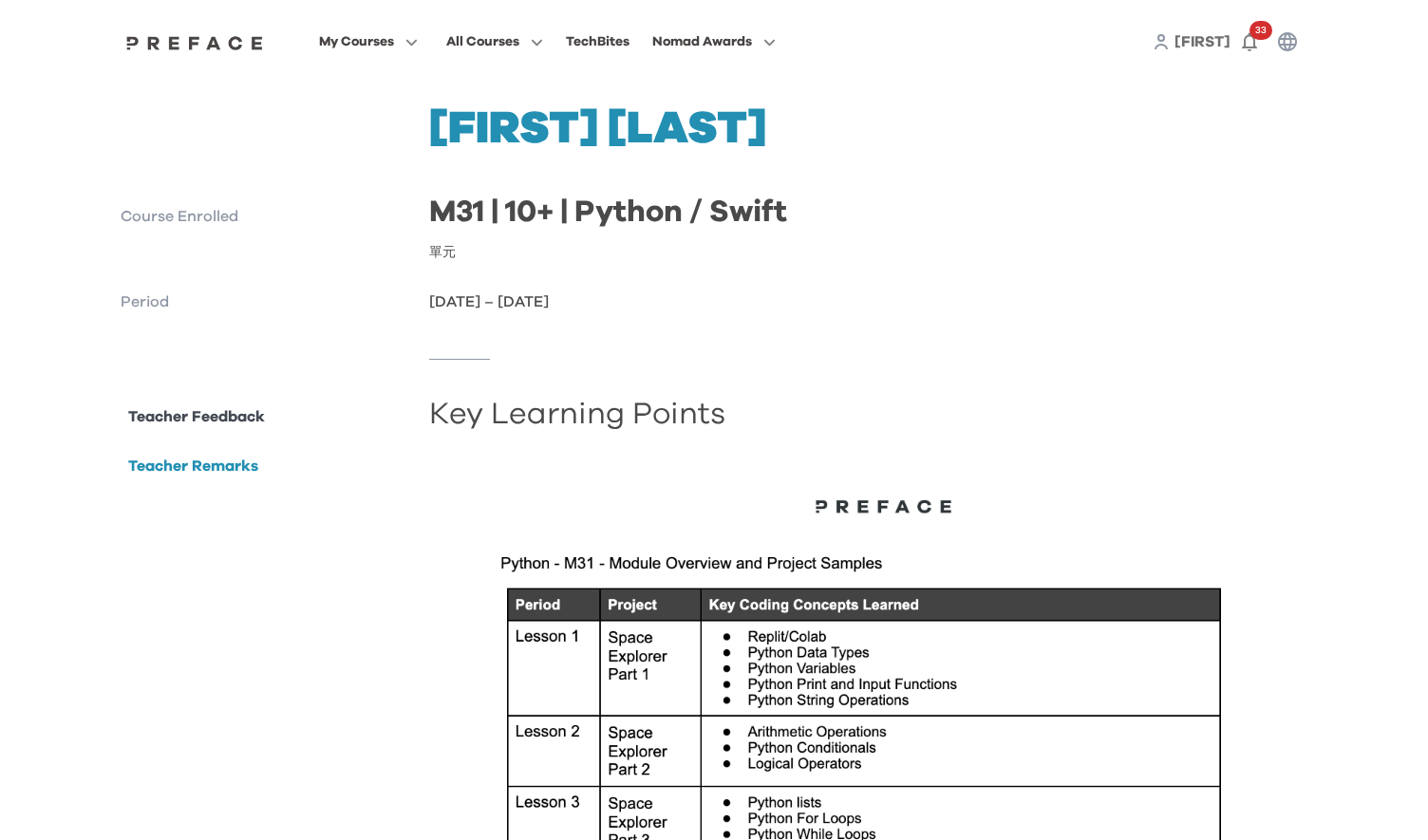 click on "Zulian Chin Course Enrolled M31 | 10+ | Python / Swift 單元 Period 15 Sep 2024 – 06 Oct 2024" at bounding box center (714, 210) 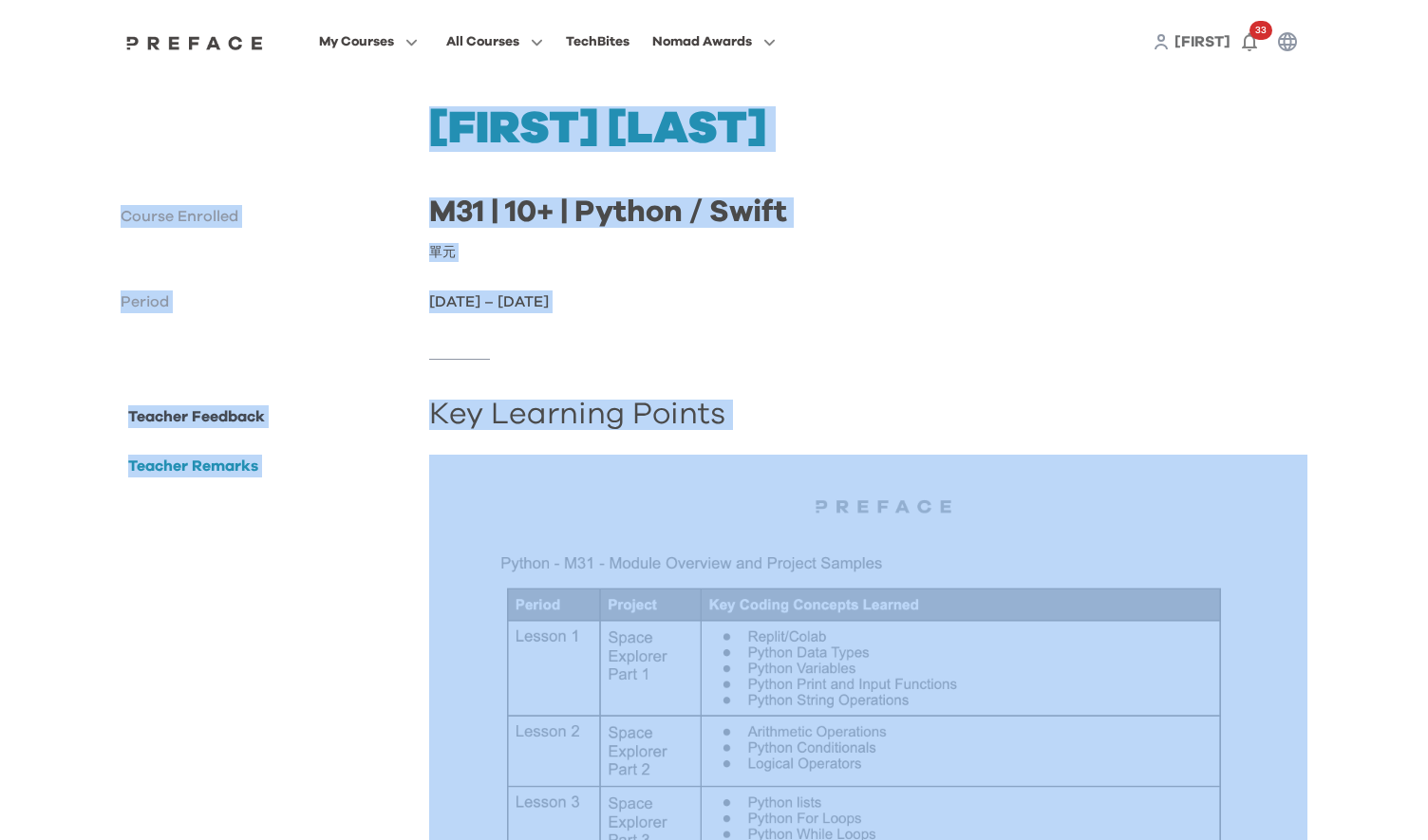 drag, startPoint x: 414, startPoint y: 104, endPoint x: 1024, endPoint y: 542, distance: 750.962 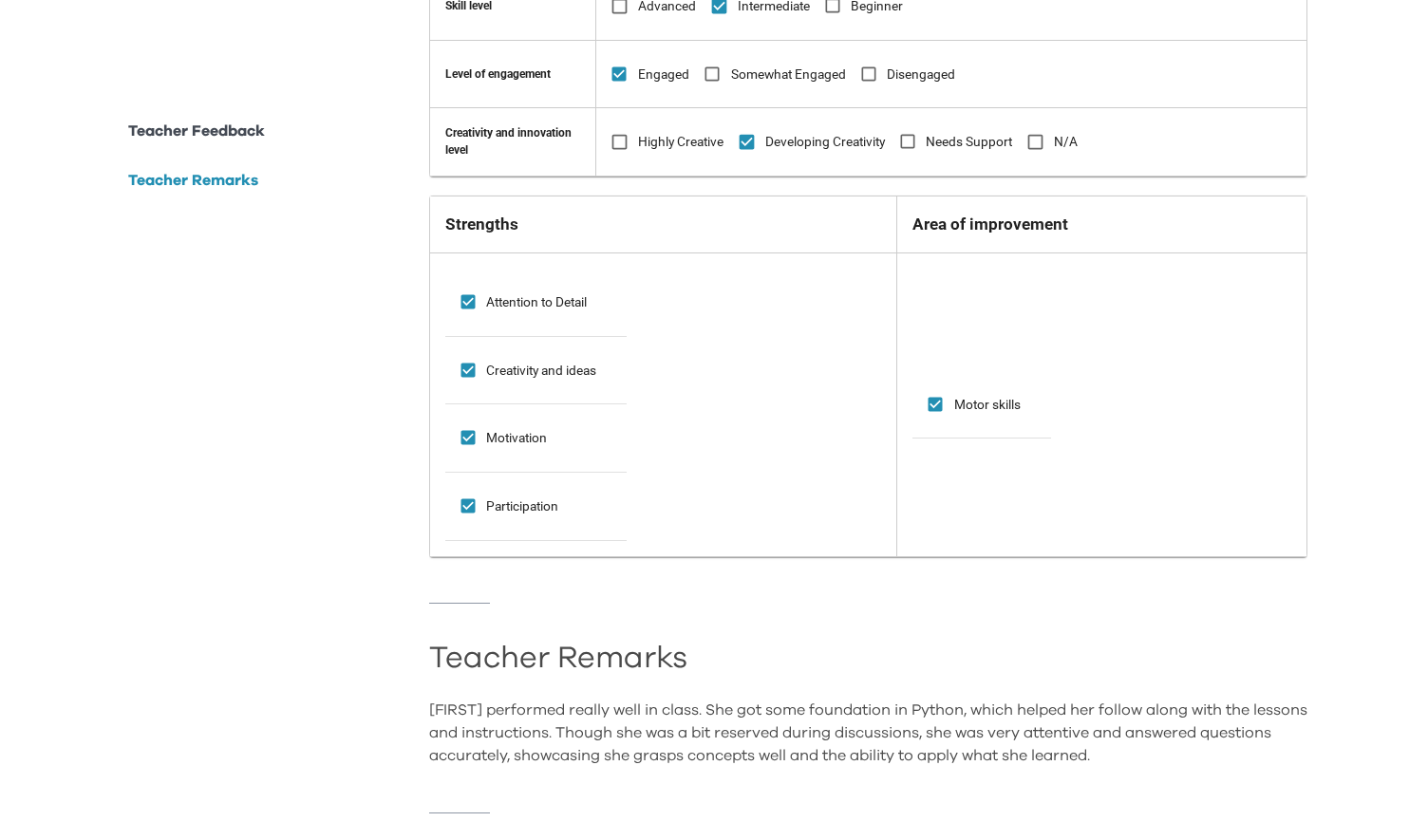 scroll, scrollTop: 1371, scrollLeft: 0, axis: vertical 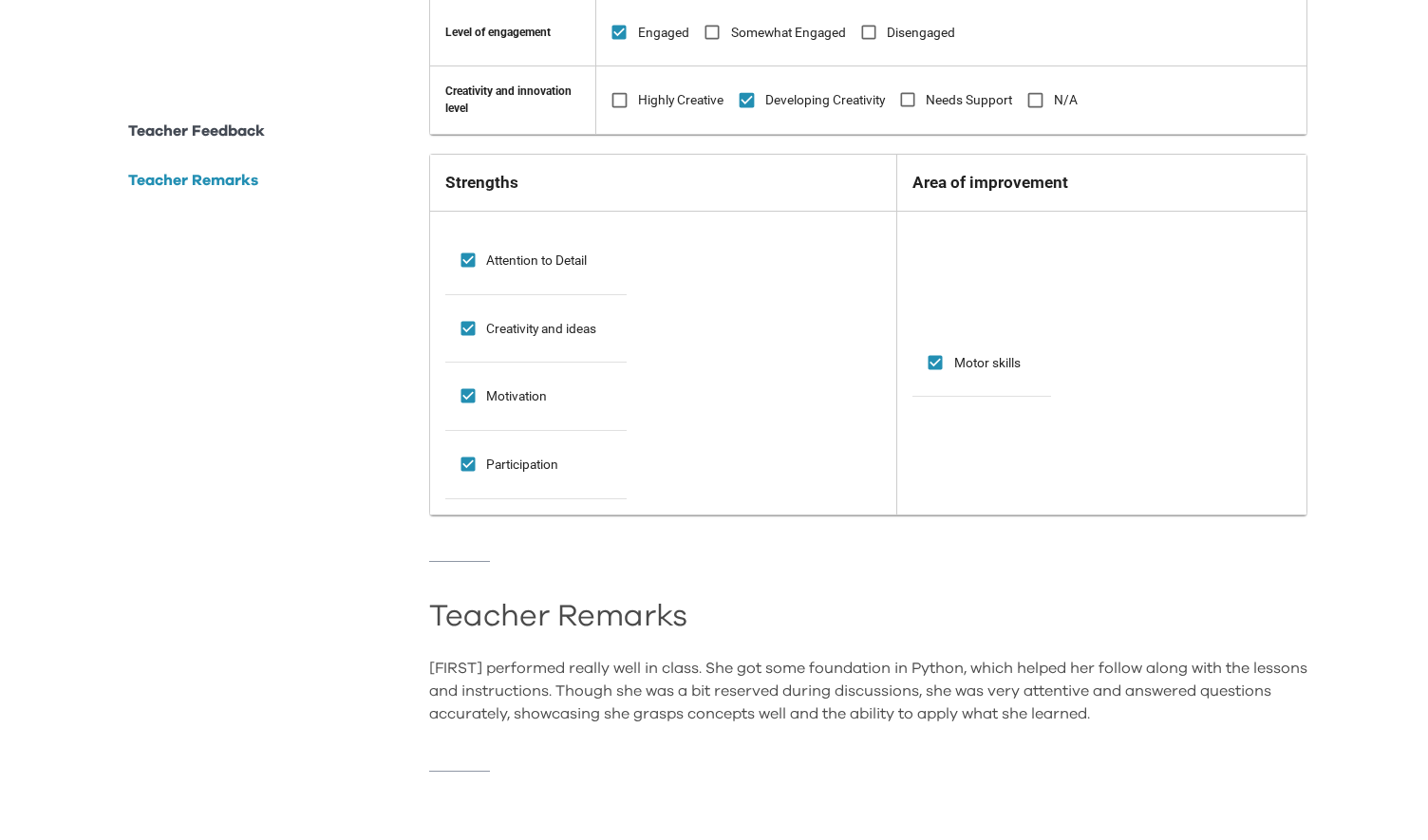 click on "Teacher Feedback Learning progress Excellent Progress Good Progress Satisfactory Progress Needs Improvement Requires Additional Support Skill level Advanced Intermediate Beginner Level of engagement Engaged Somewhat Engaged Disengaged Creativity and innovation level Highly Creative Developing Creativity Needs Support N/A Strengths Area of improvement Attention to Detail Creativity and ideas Motivation Participation Motor skills Teacher Remarks Zulian performed really well in class. She got some foundation in Python, which helped her follow along with the lessons and instructions. Though she was a bit reserved during discussions, she was very attentive and answered questions accurately, showcasing she grasps concepts well and the ability to apply what she learned." at bounding box center (869, 281) 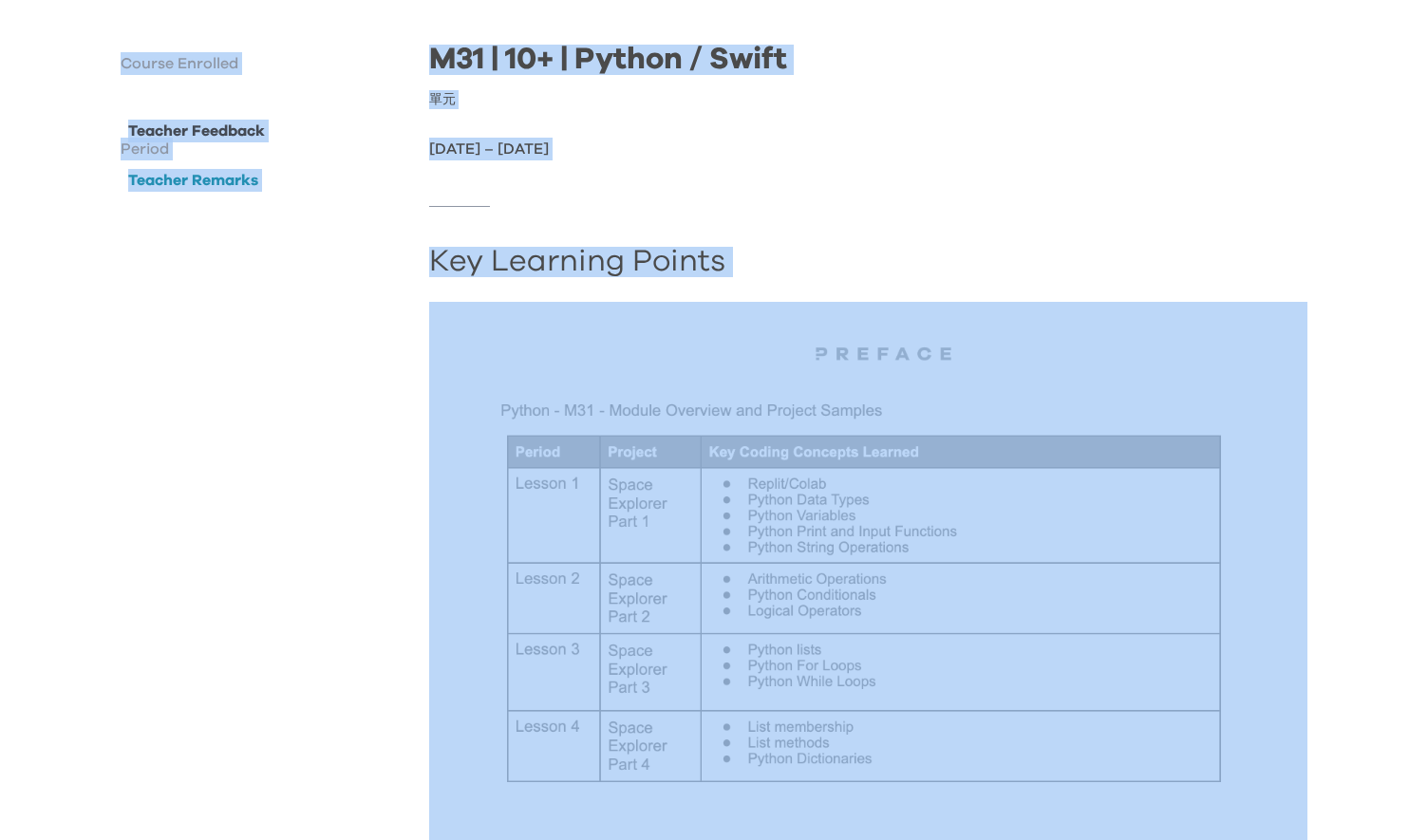 scroll, scrollTop: 0, scrollLeft: 0, axis: both 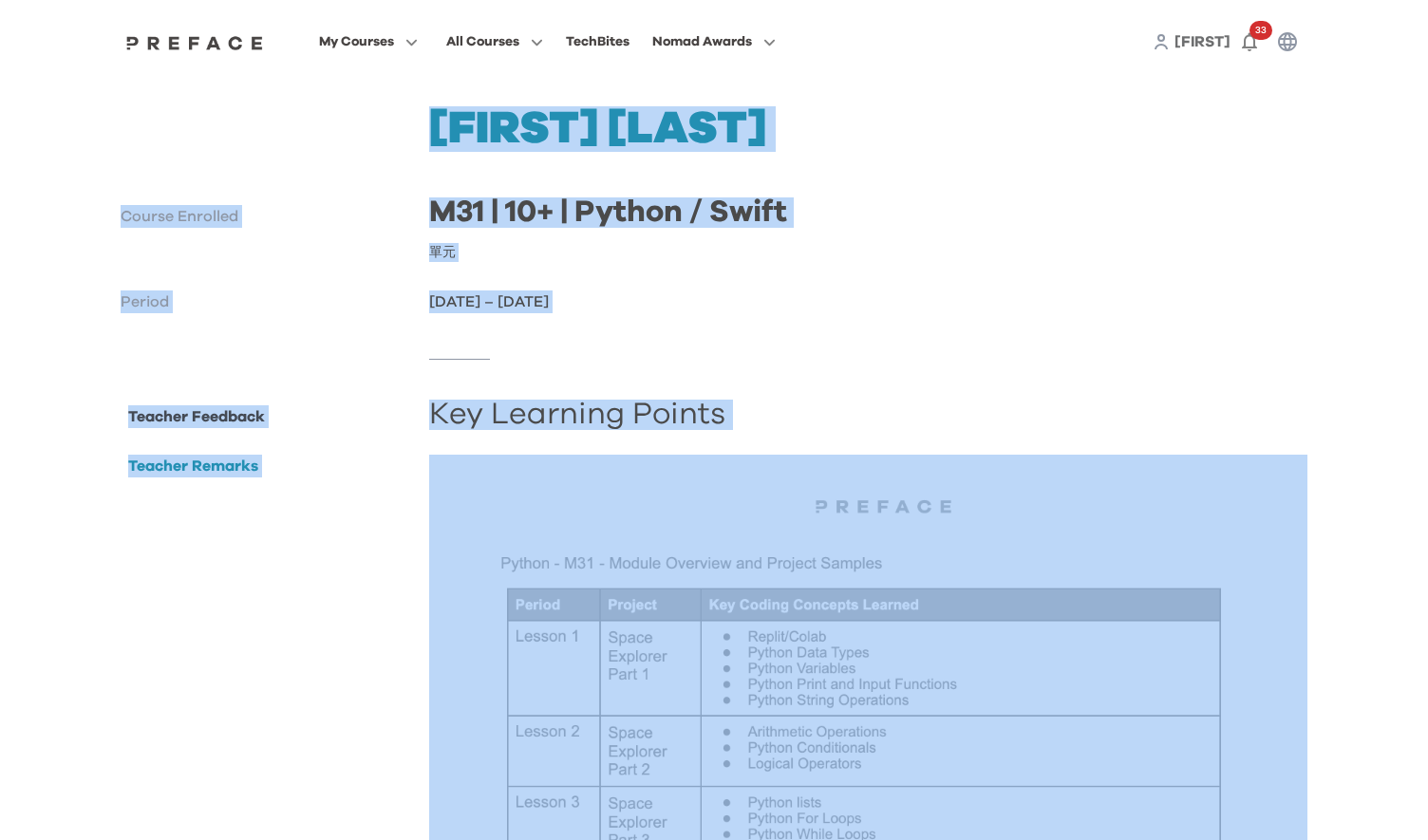 drag, startPoint x: 1282, startPoint y: 735, endPoint x: 431, endPoint y: 167, distance: 1023.1447 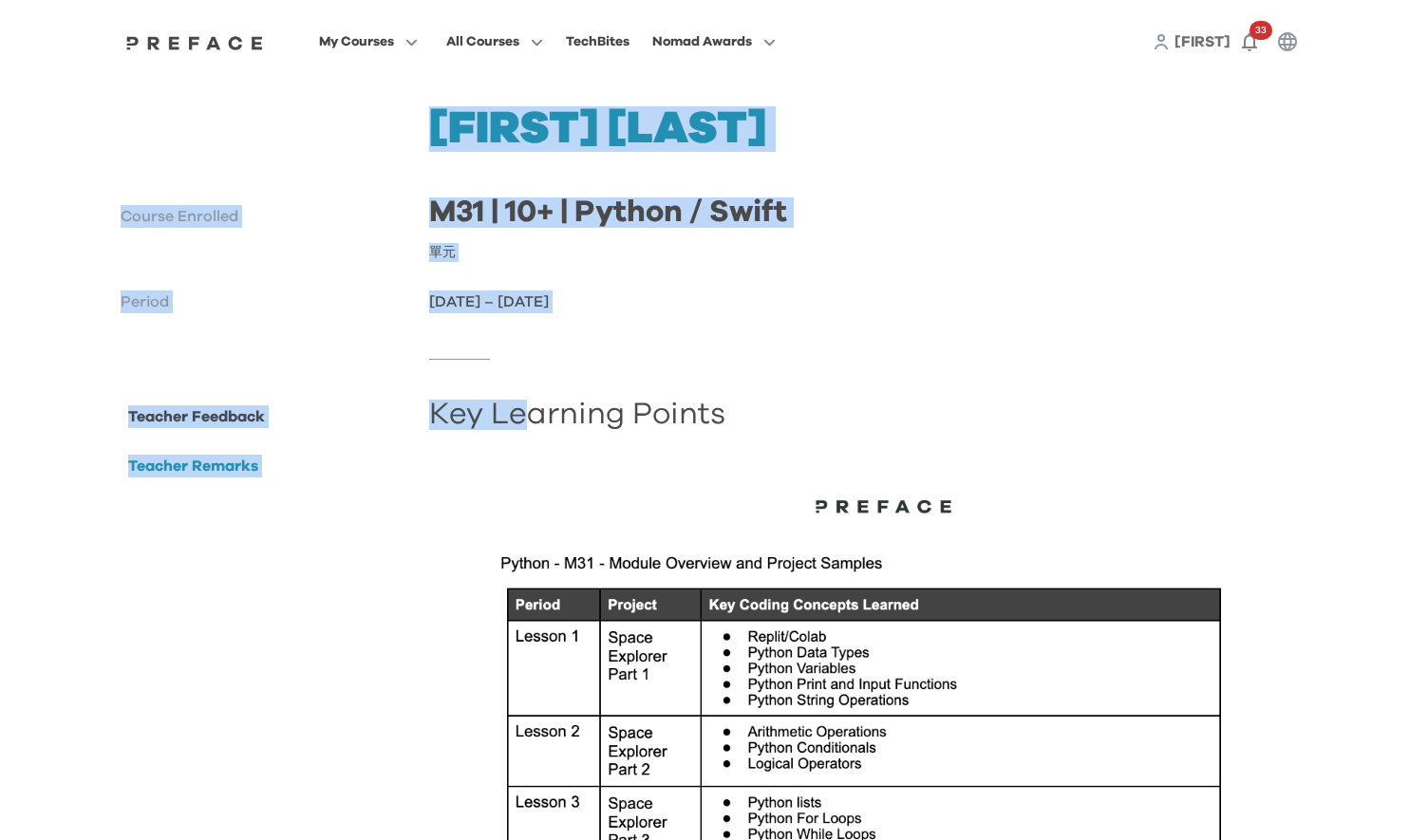 drag, startPoint x: 440, startPoint y: 135, endPoint x: 529, endPoint y: 401, distance: 280.49421 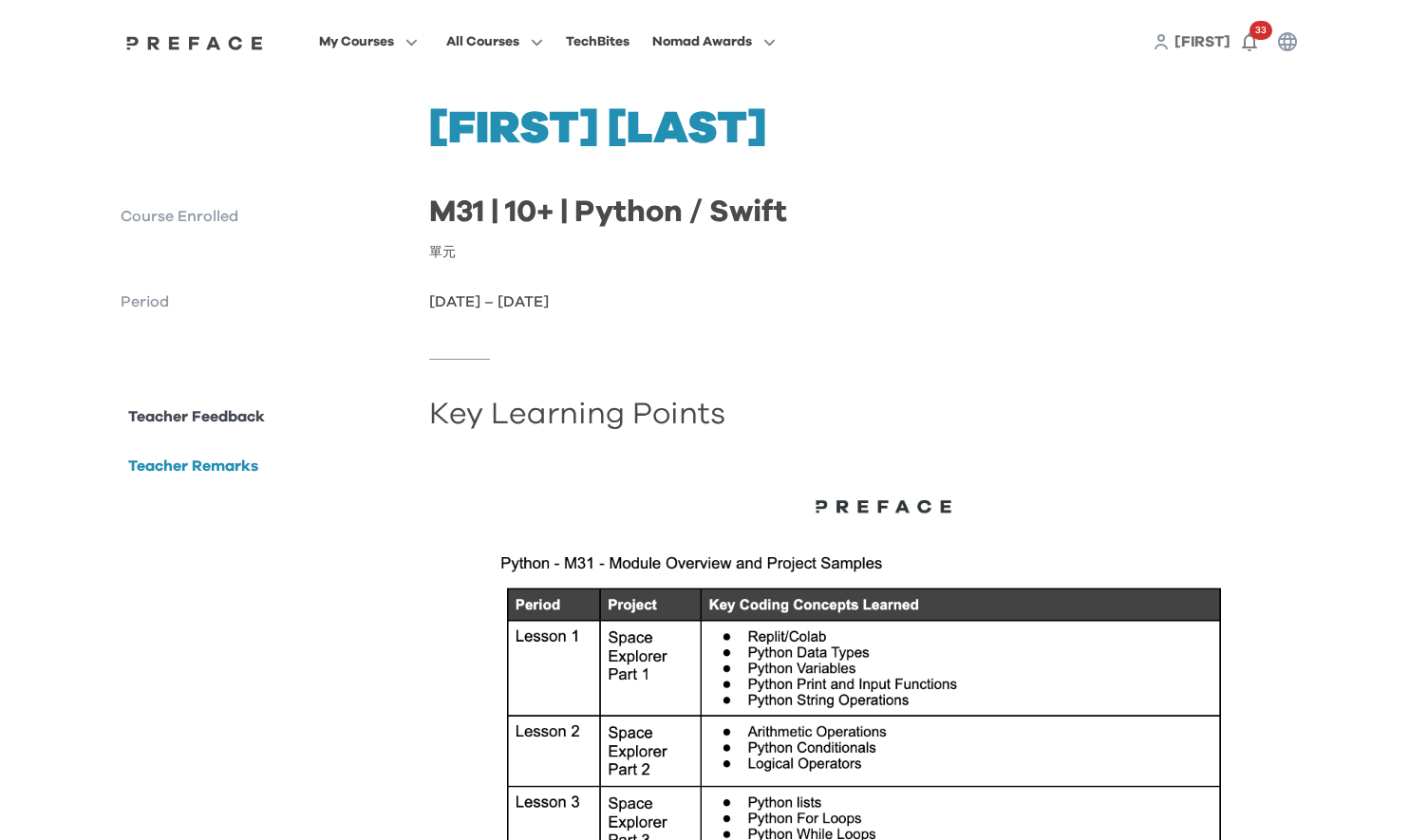 click on "Key Learning Points" at bounding box center (869, 709) 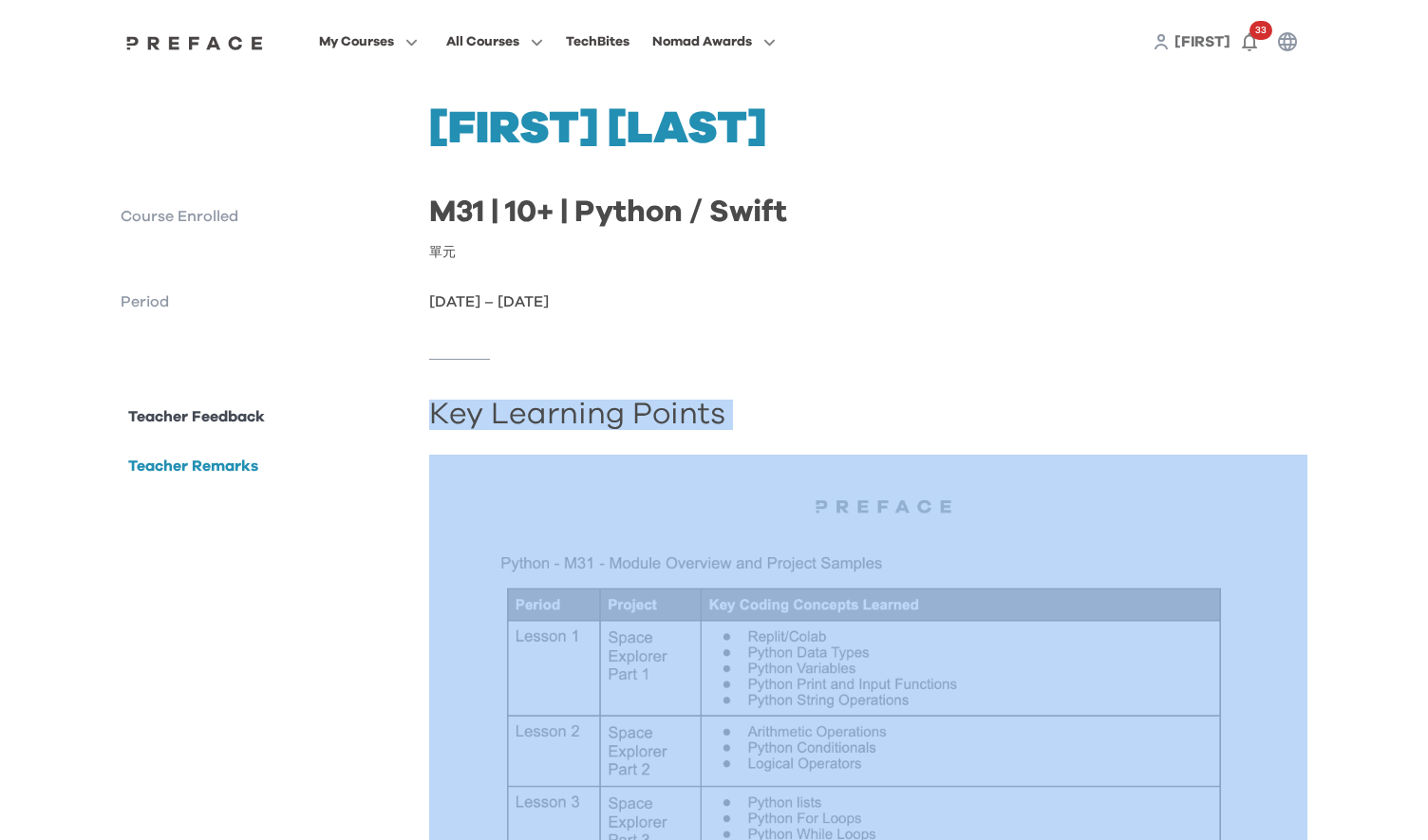 drag, startPoint x: 427, startPoint y: 420, endPoint x: 1043, endPoint y: 566, distance: 633.06556 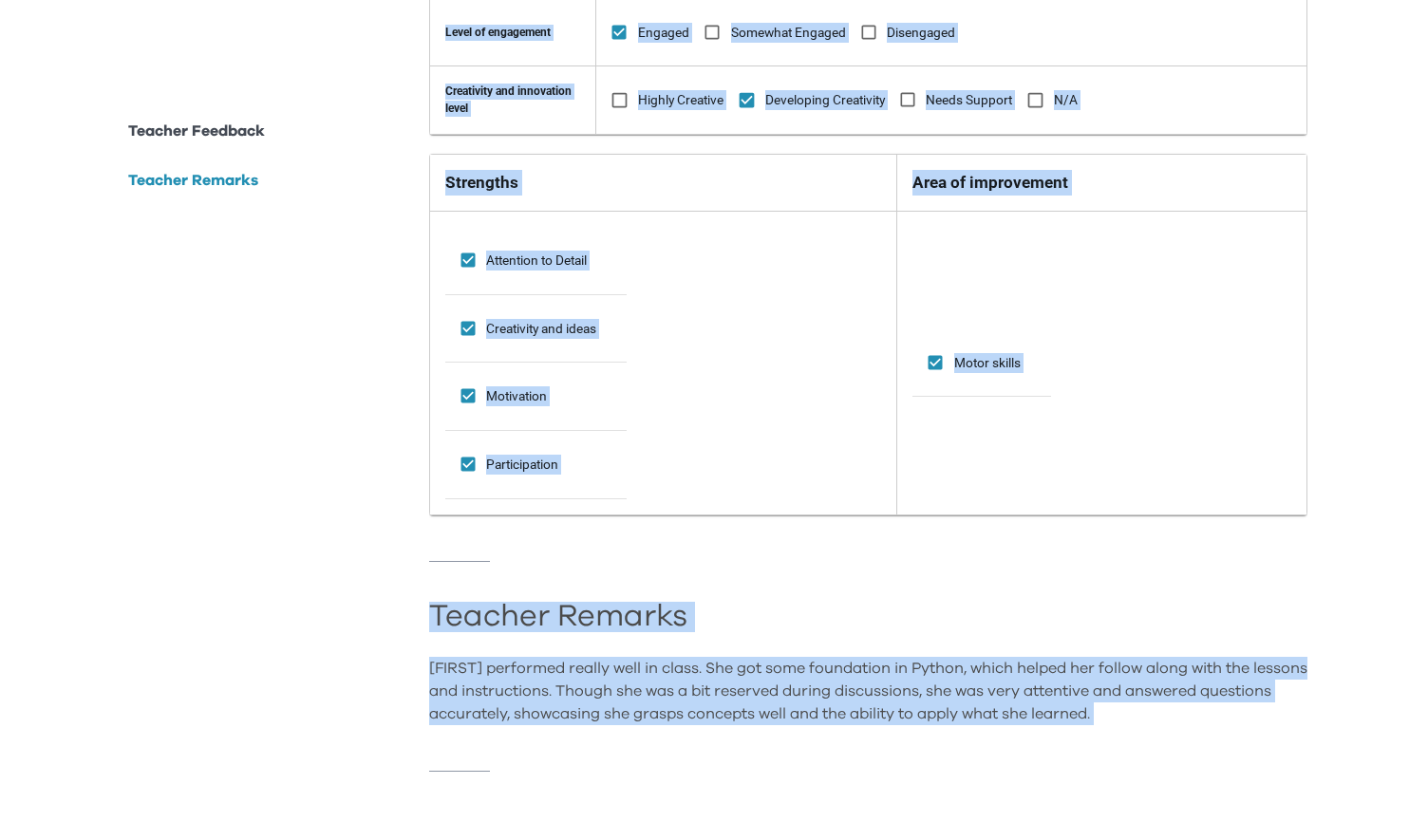 scroll, scrollTop: 1371, scrollLeft: 0, axis: vertical 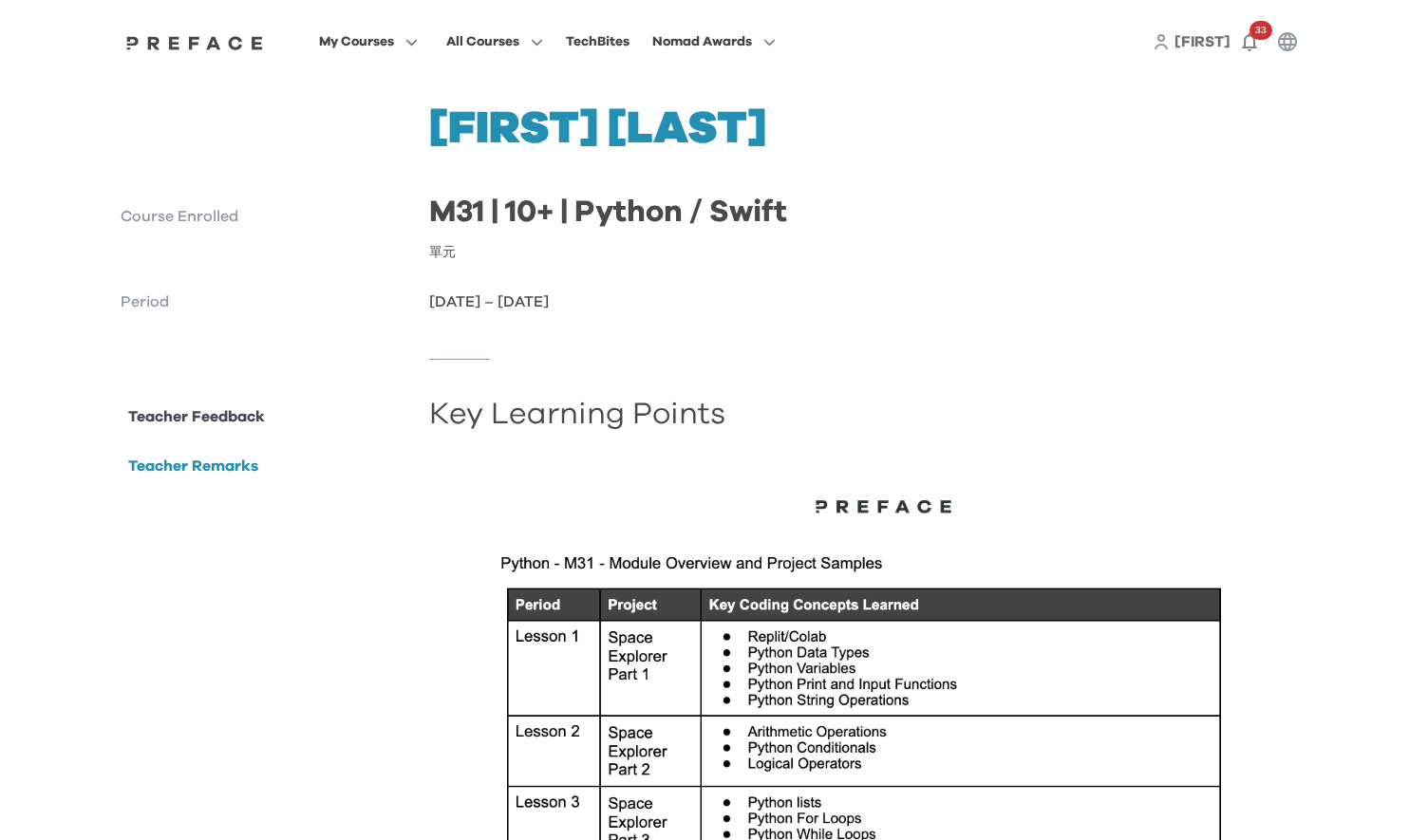 drag, startPoint x: 438, startPoint y: 226, endPoint x: 806, endPoint y: 287, distance: 373.02145 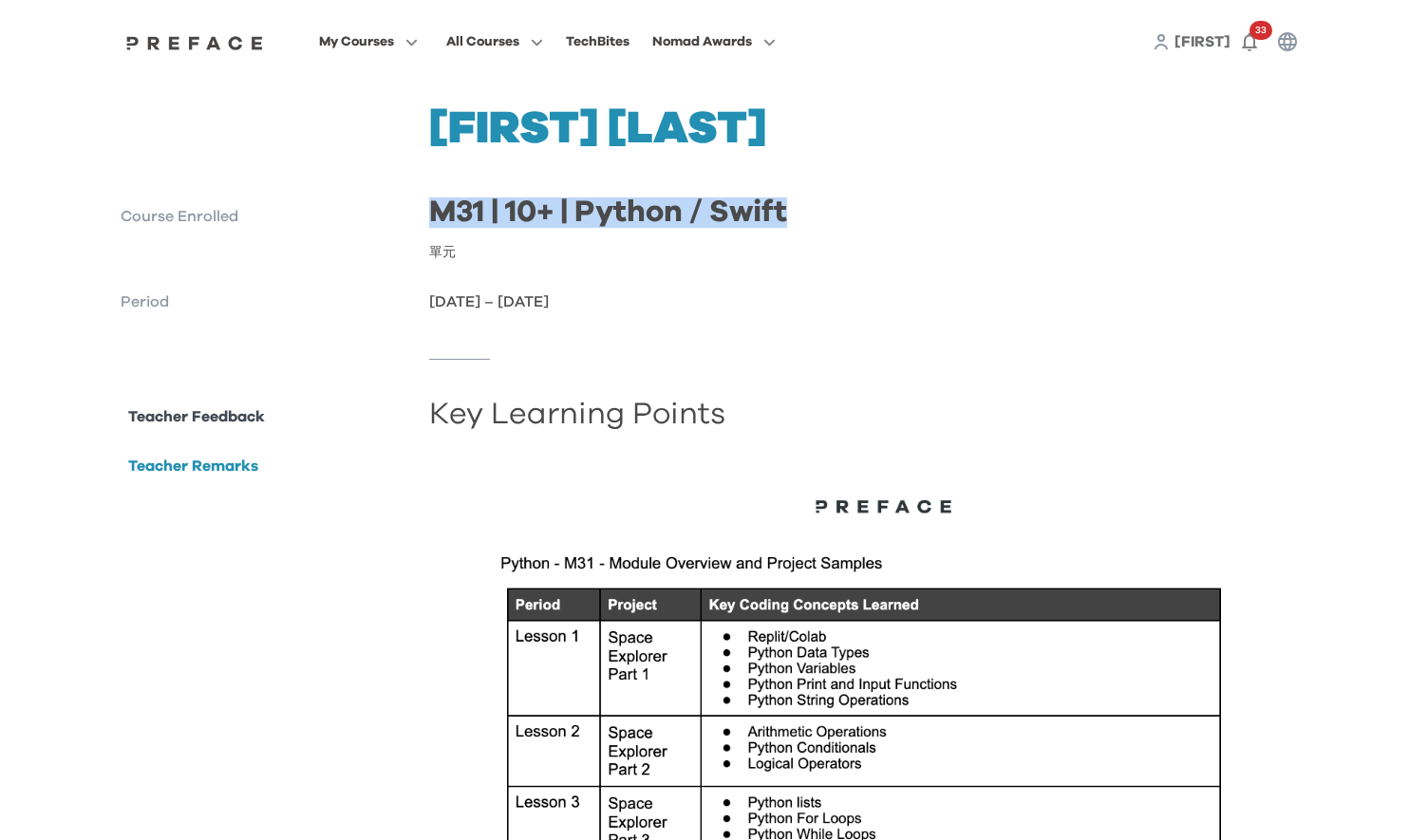 drag, startPoint x: 437, startPoint y: 217, endPoint x: 901, endPoint y: 223, distance: 464.0388 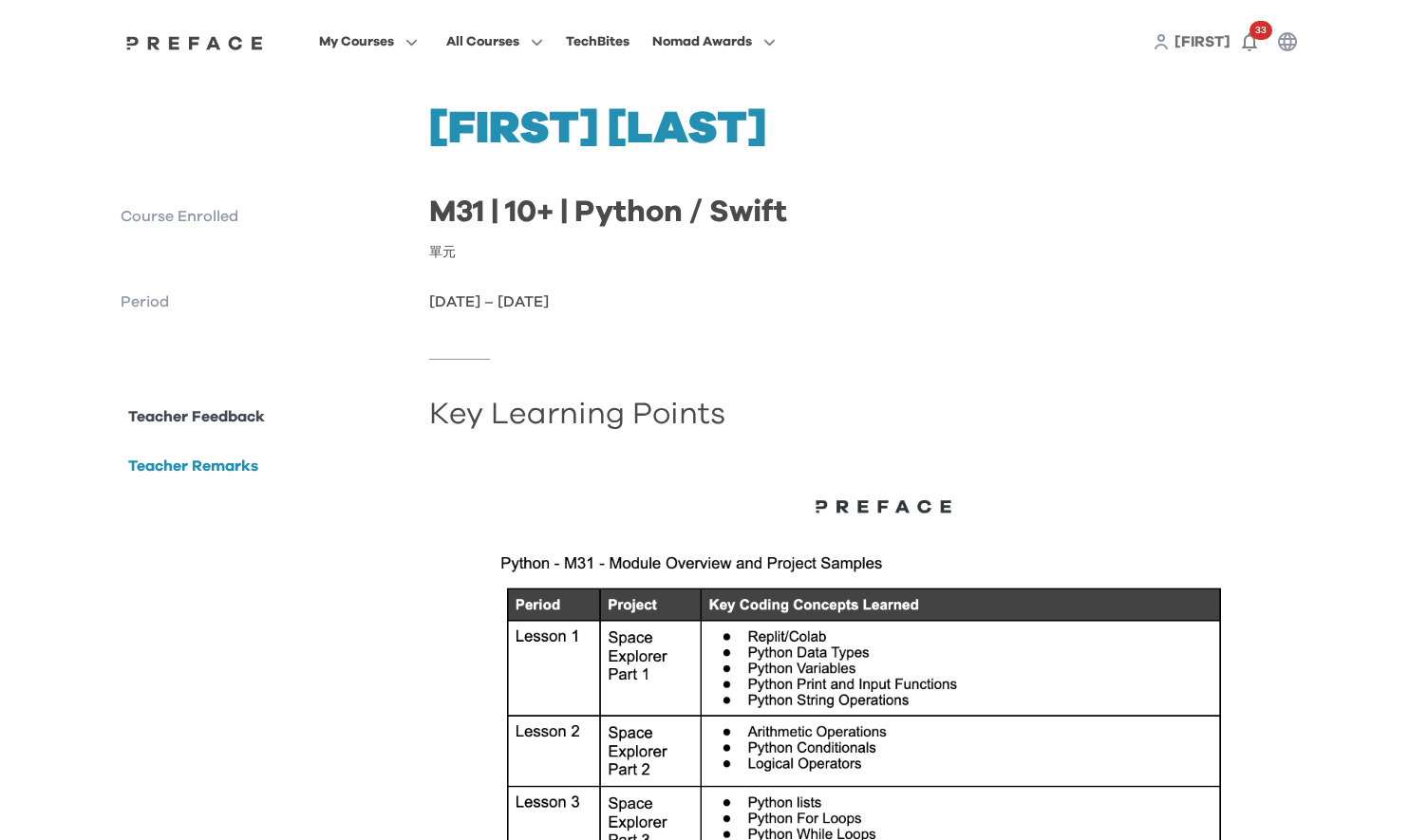 drag, startPoint x: 573, startPoint y: 322, endPoint x: 572, endPoint y: 337, distance: 15.033296 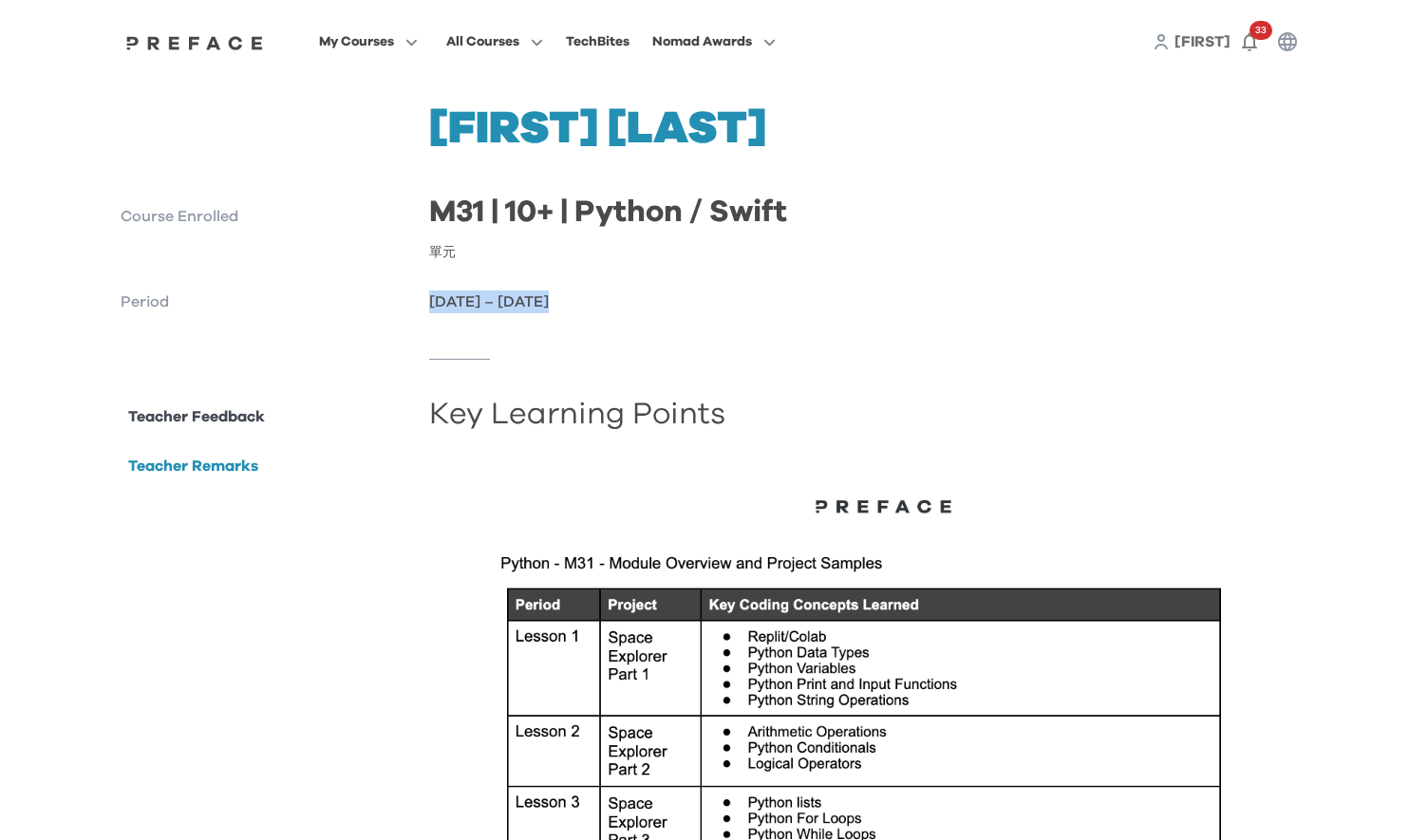 drag, startPoint x: 615, startPoint y: 306, endPoint x: 427, endPoint y: 289, distance: 188.7671 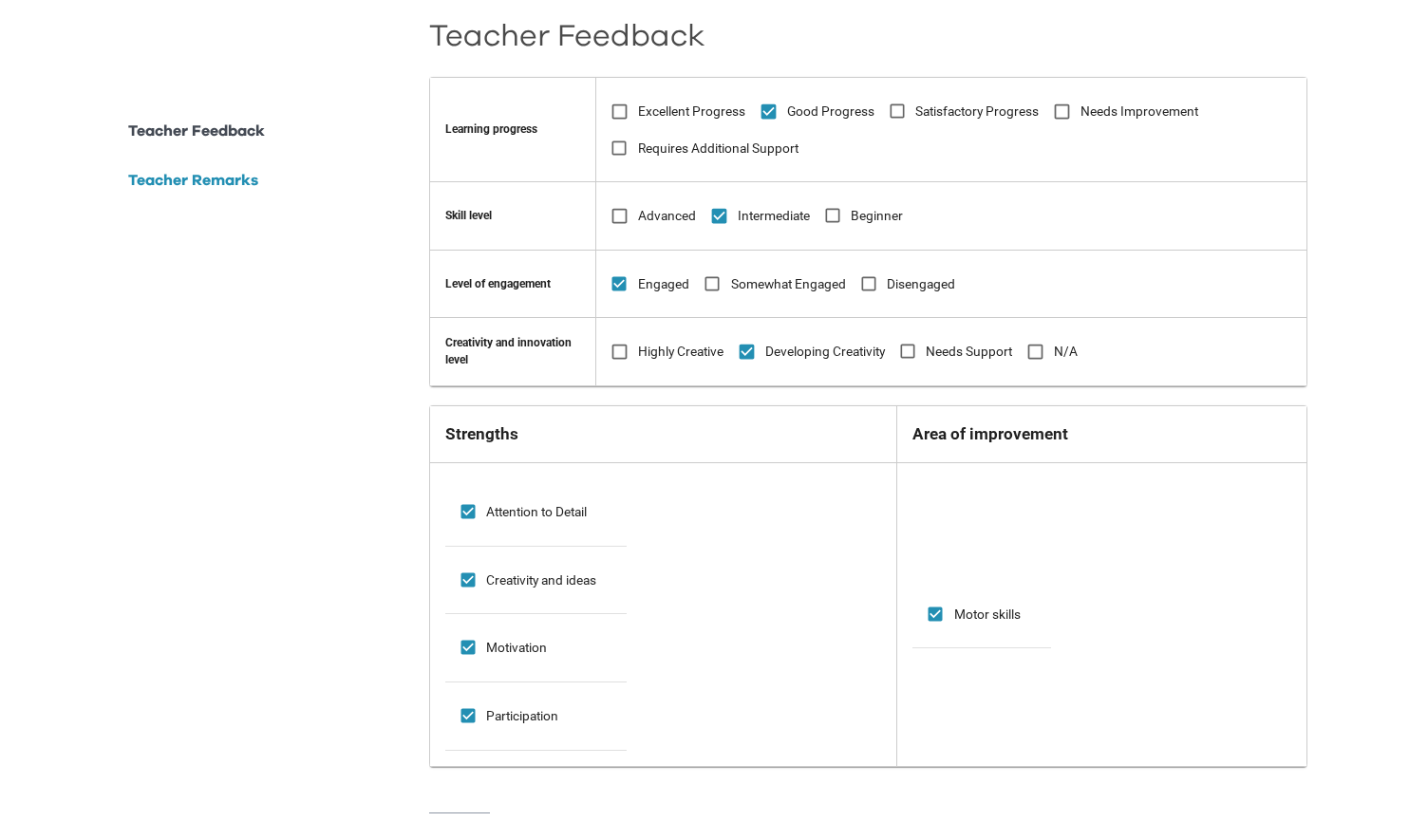 scroll, scrollTop: 1139, scrollLeft: 0, axis: vertical 